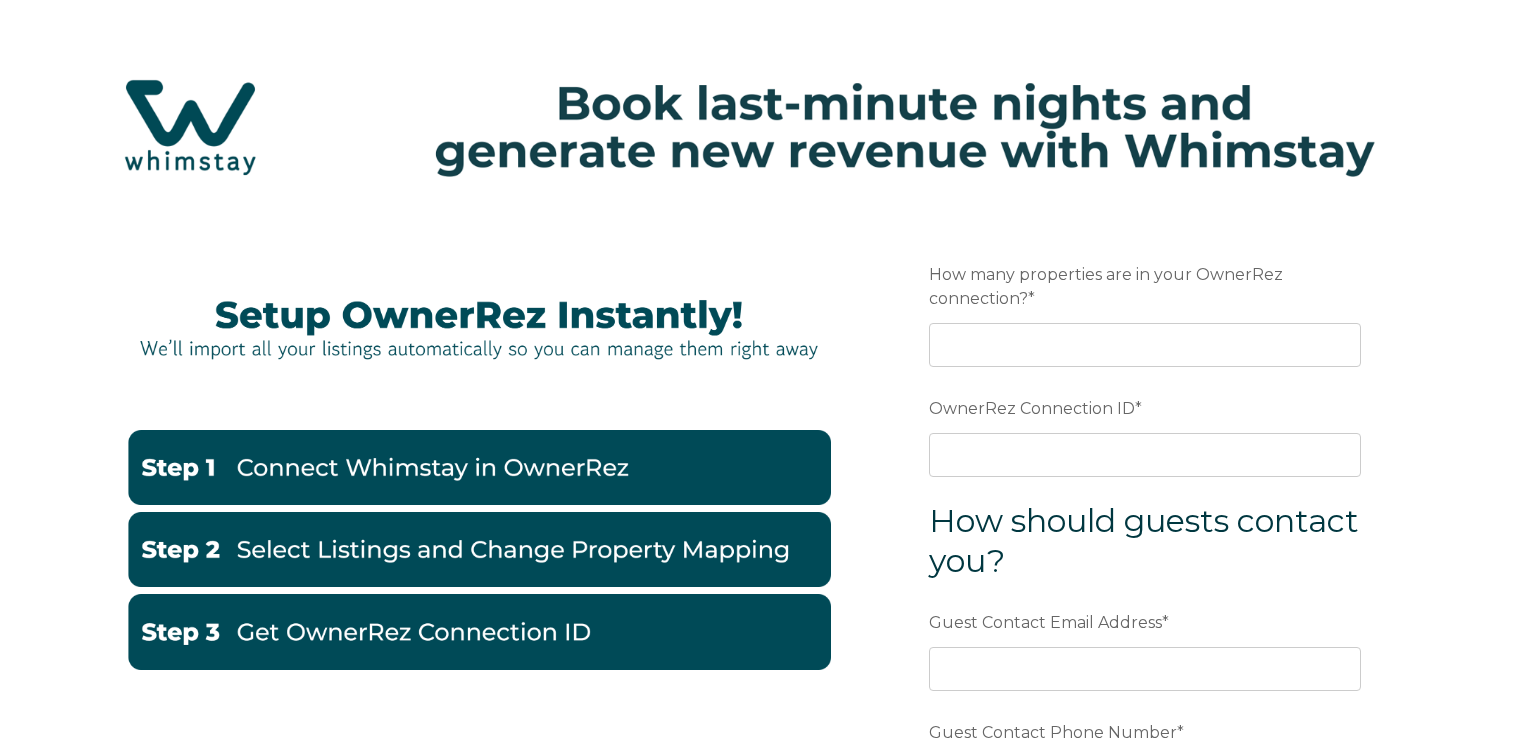 scroll, scrollTop: 100, scrollLeft: 0, axis: vertical 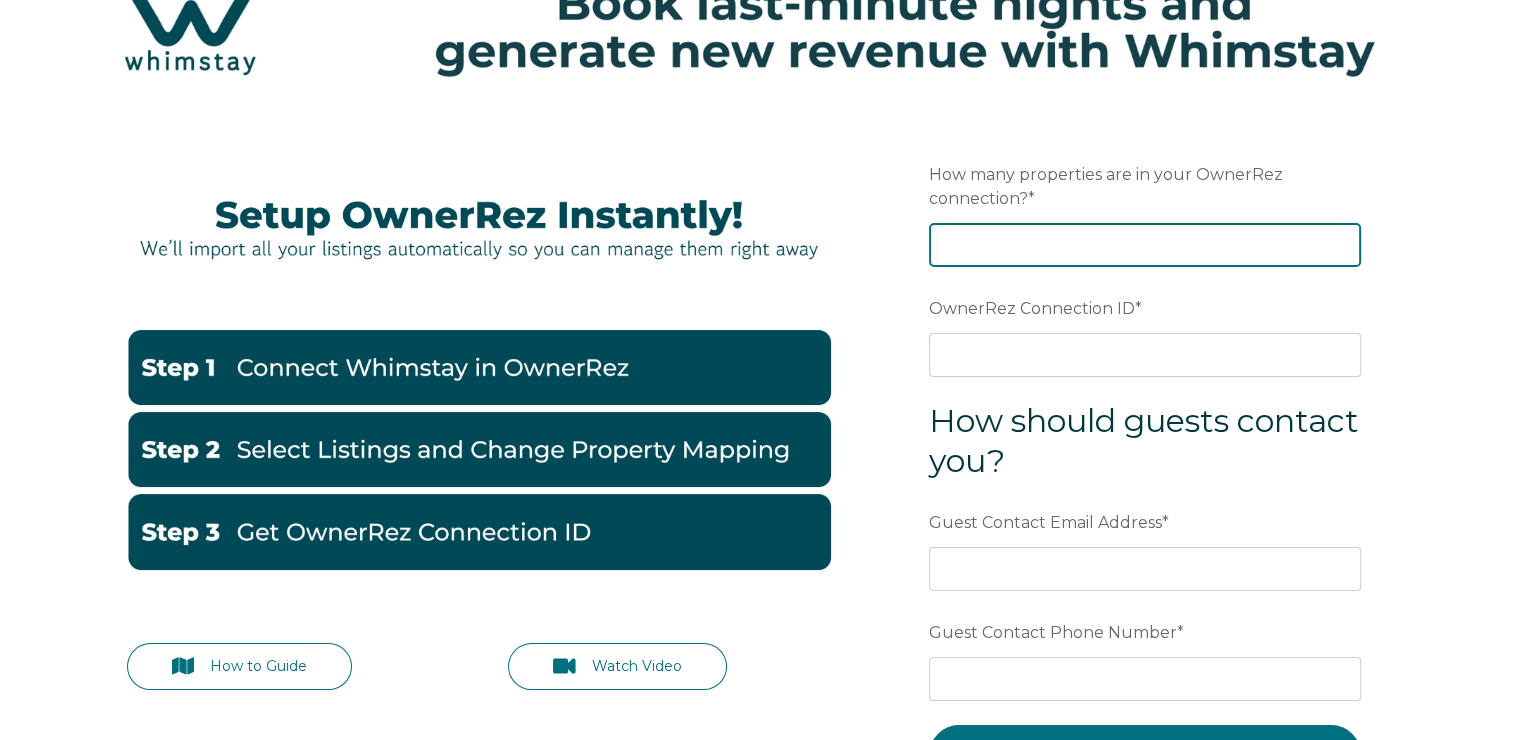 click on "How many properties are in your OwnerRez connection? *" at bounding box center (1145, 245) 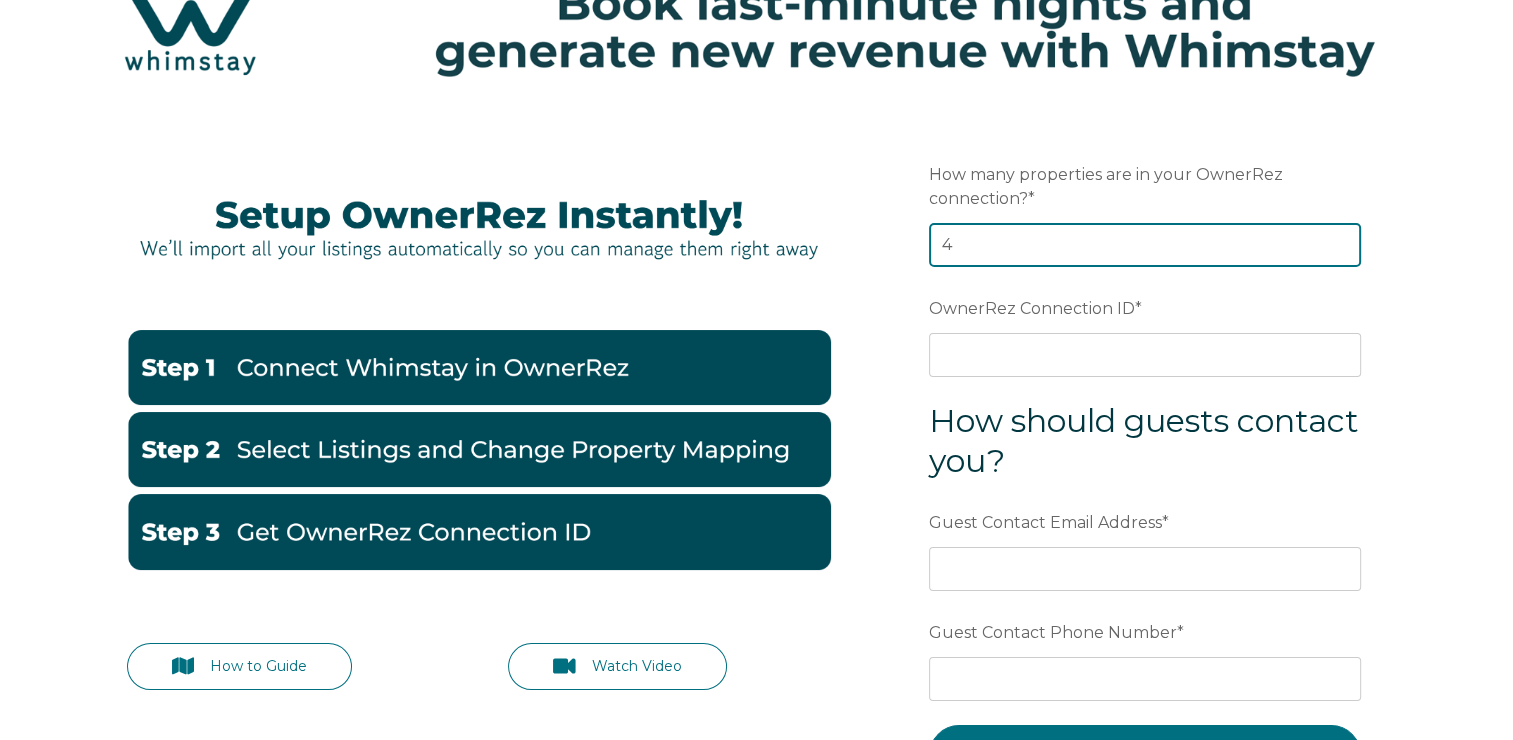 type on "4" 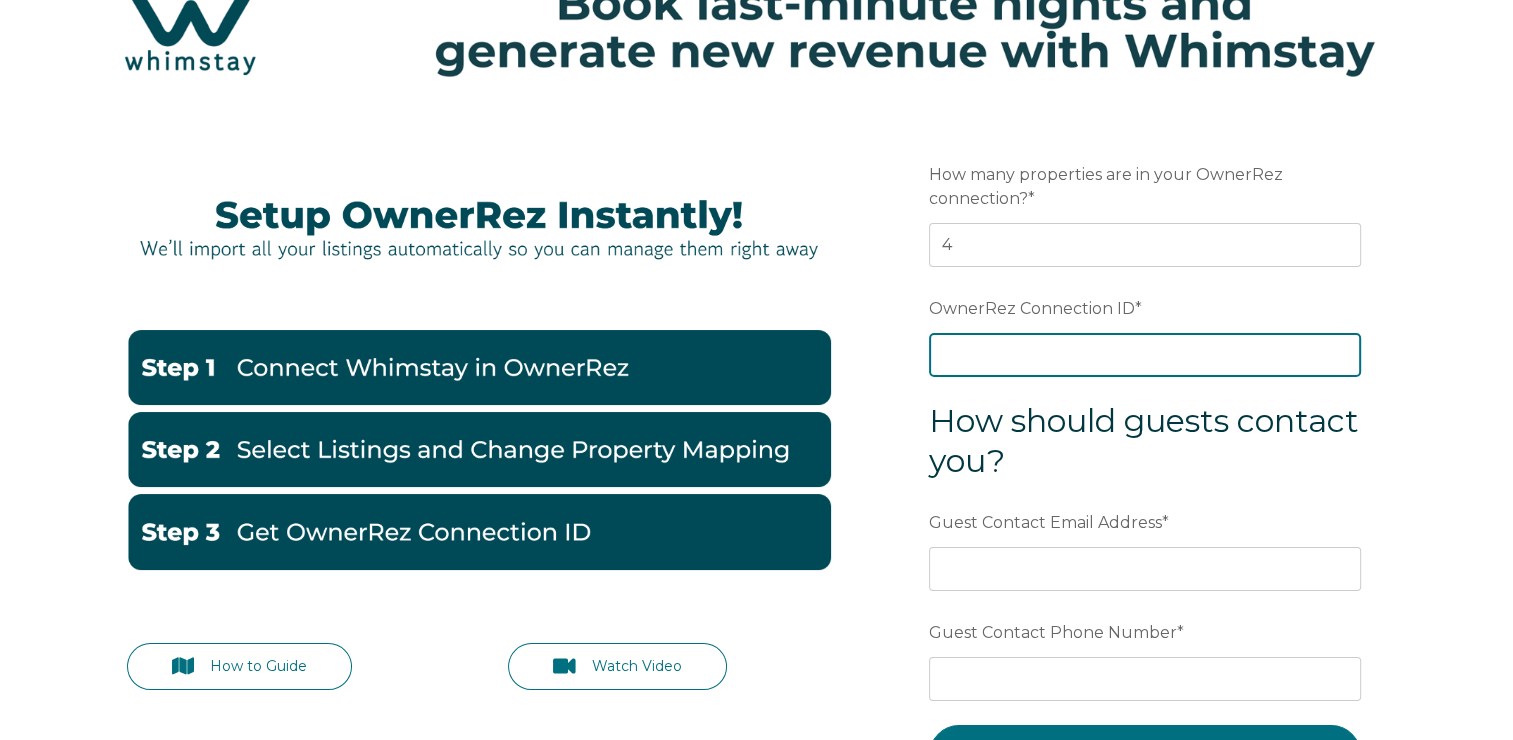 paste on "ora7ccddf1b0x" 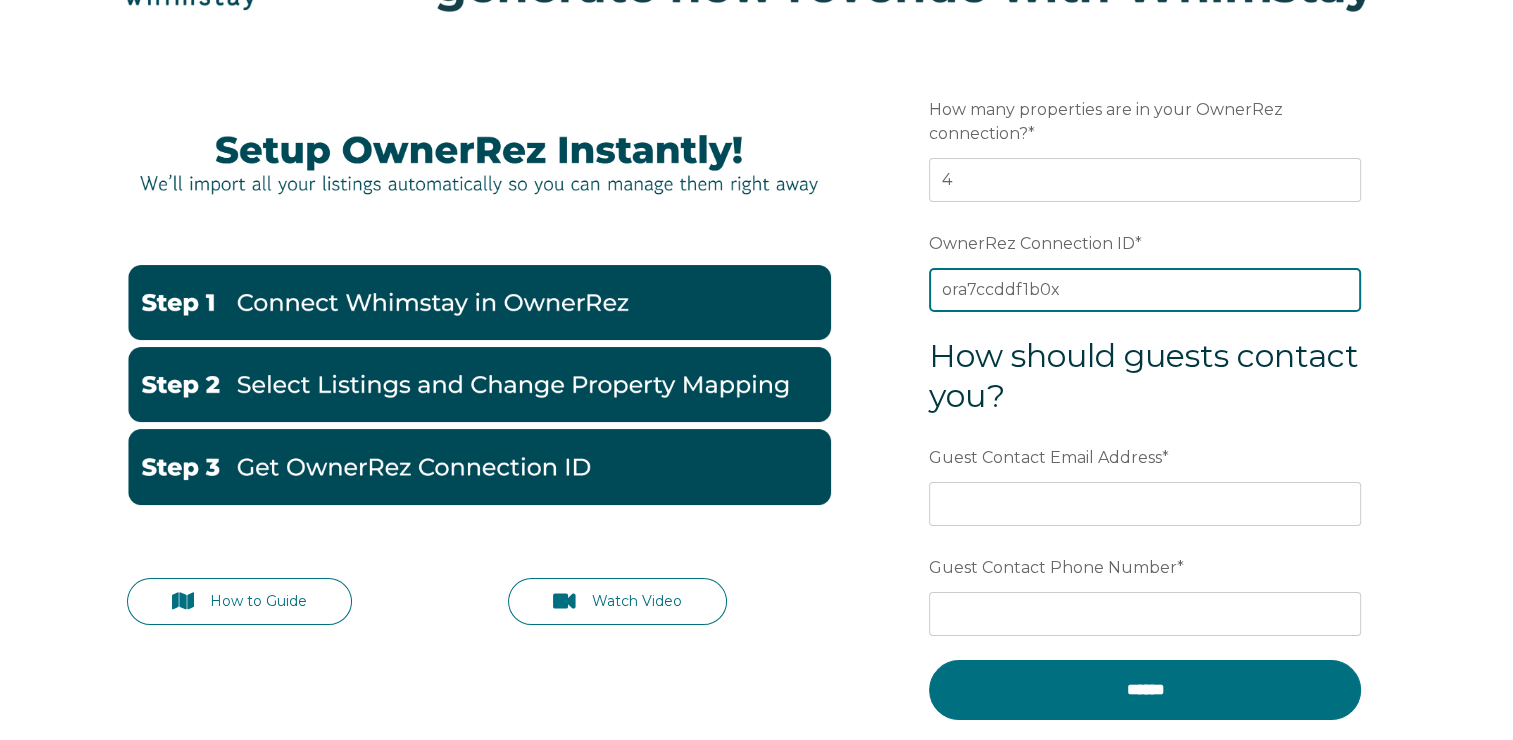 scroll, scrollTop: 200, scrollLeft: 0, axis: vertical 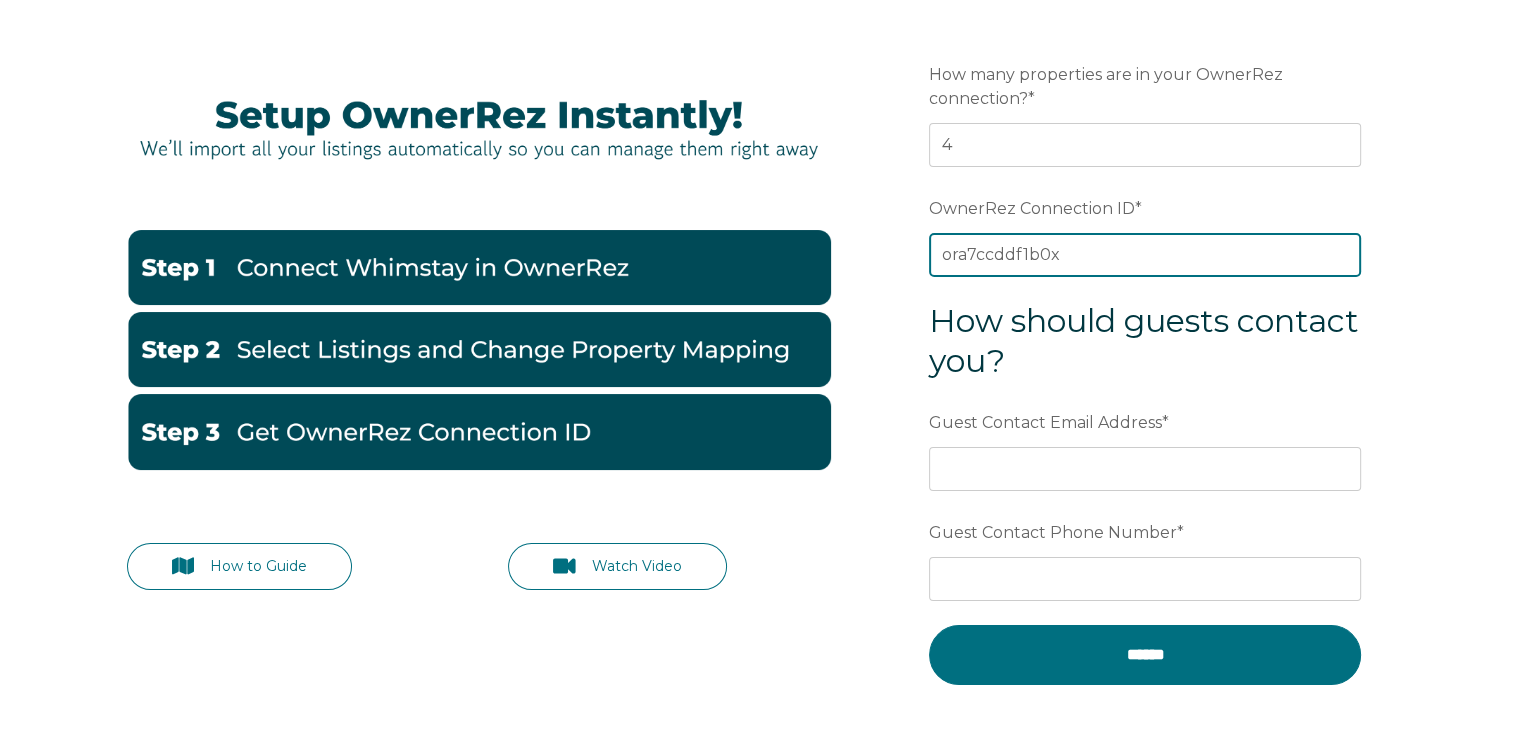 type on "ora7ccddf1b0x" 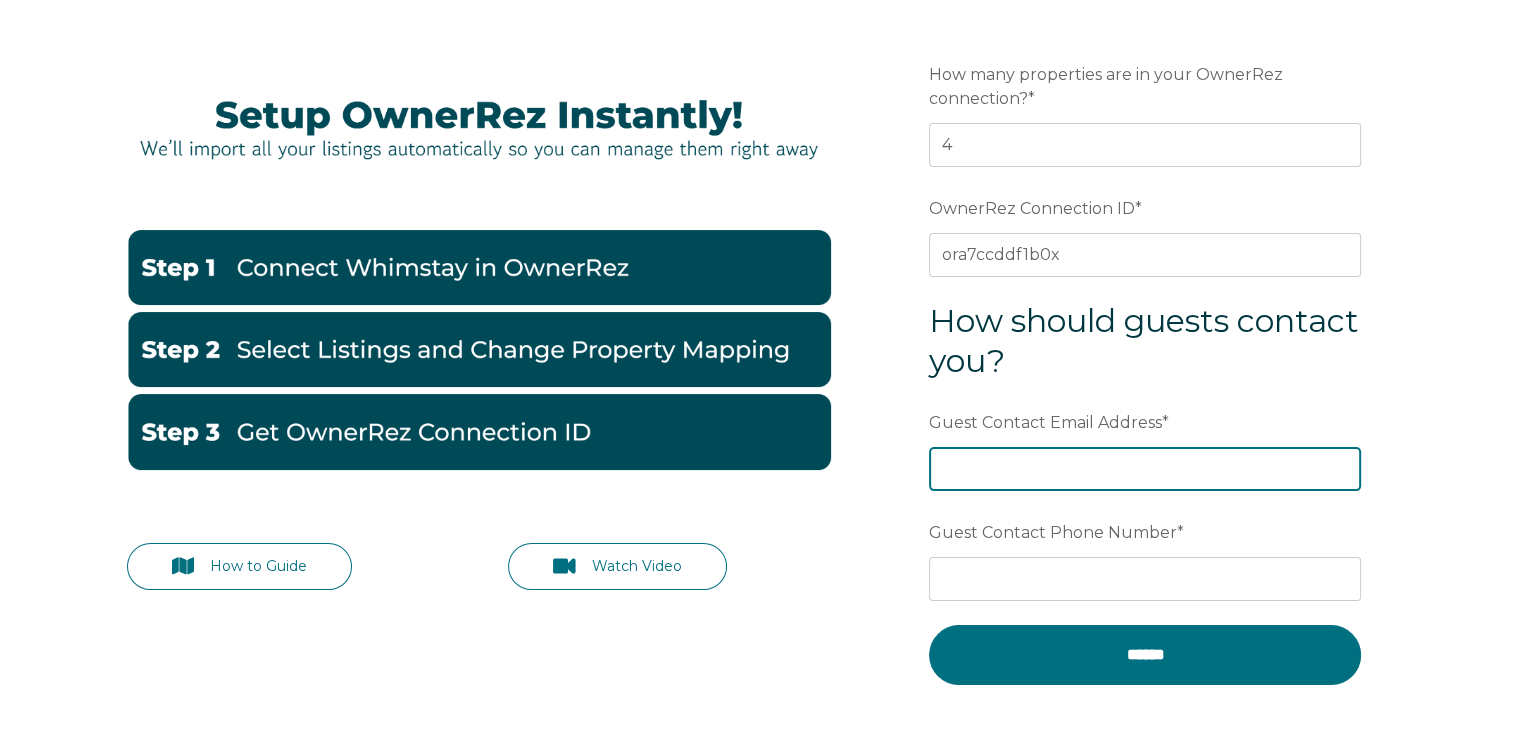 click on "Guest Contact Email Address *" at bounding box center (1145, 469) 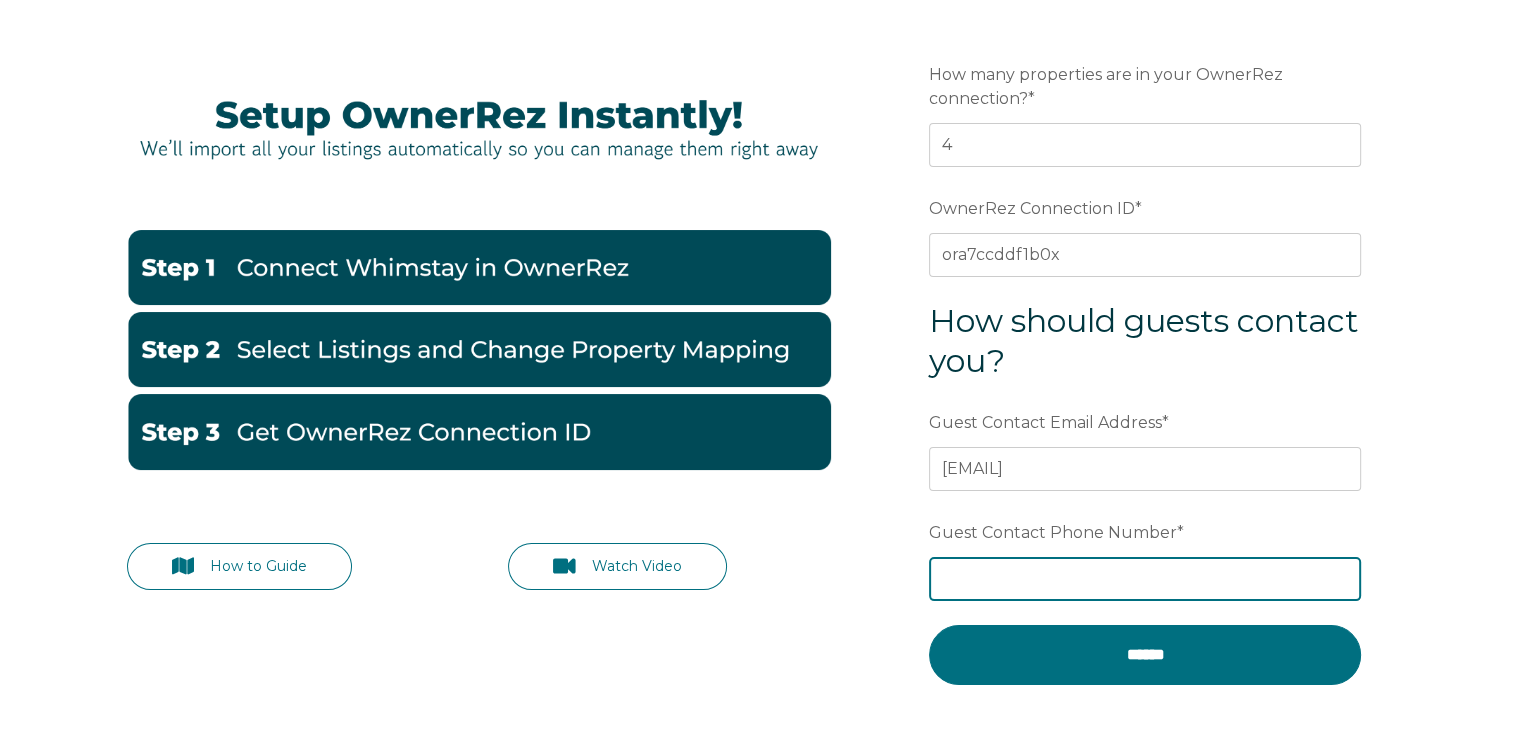 type on "2253959817" 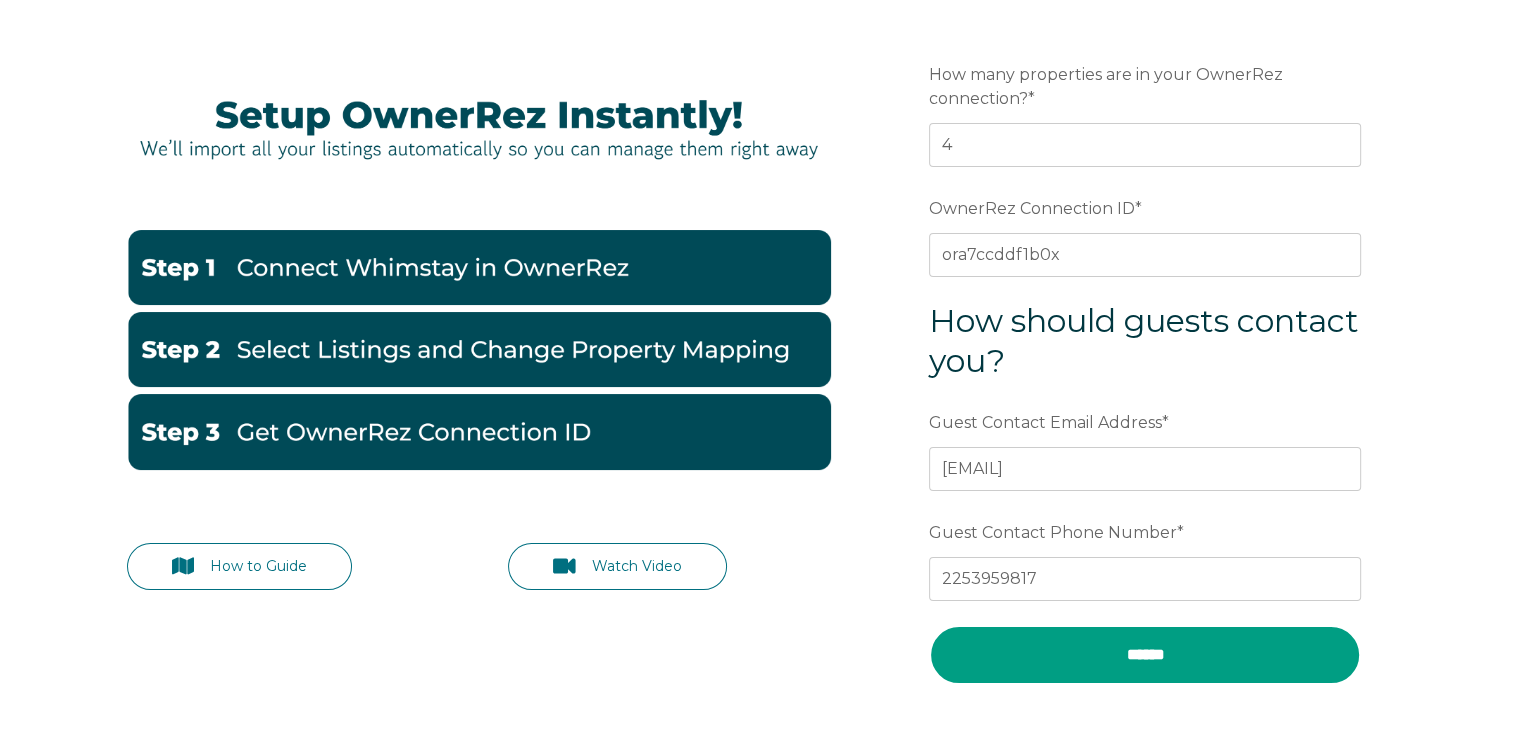 click on "******" at bounding box center (1145, 655) 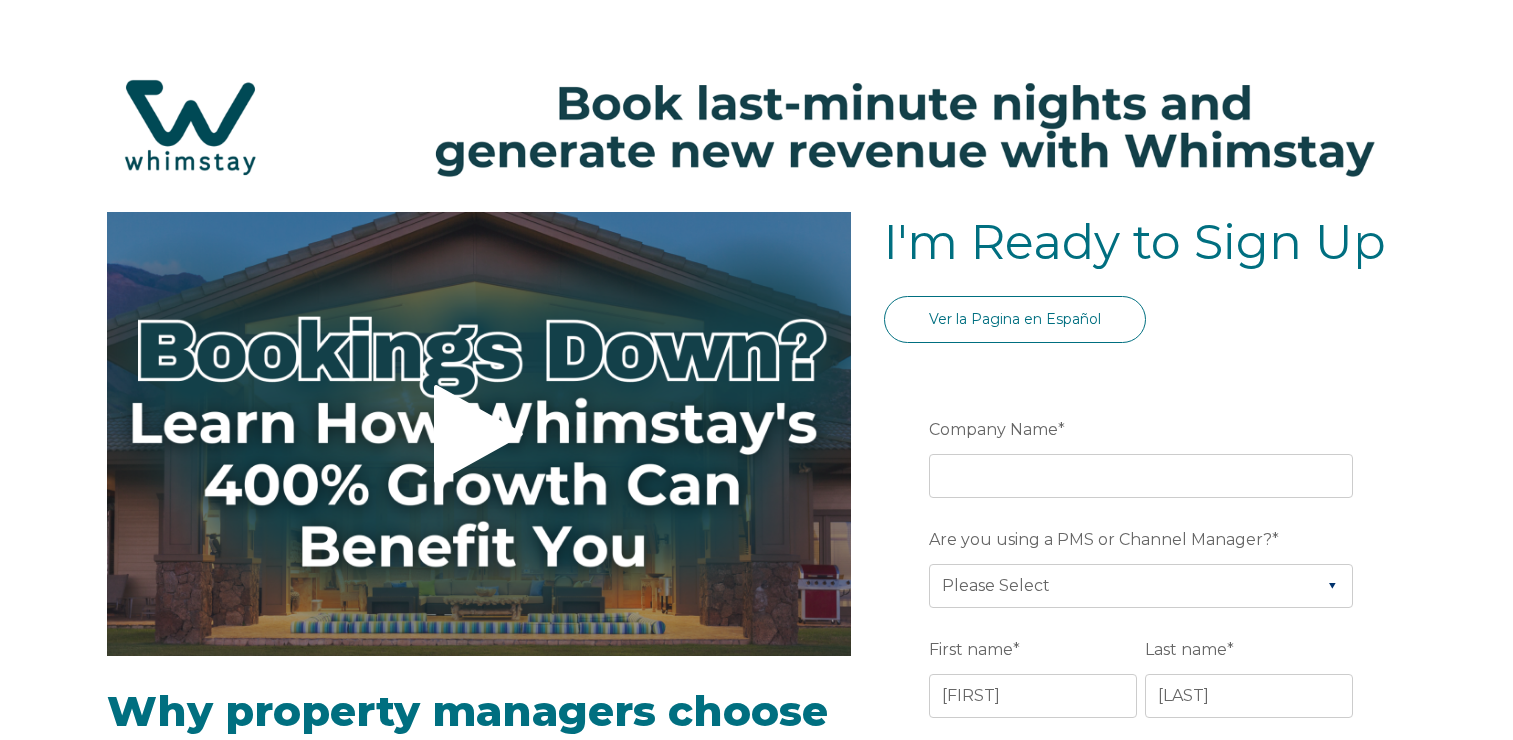 select on "US" 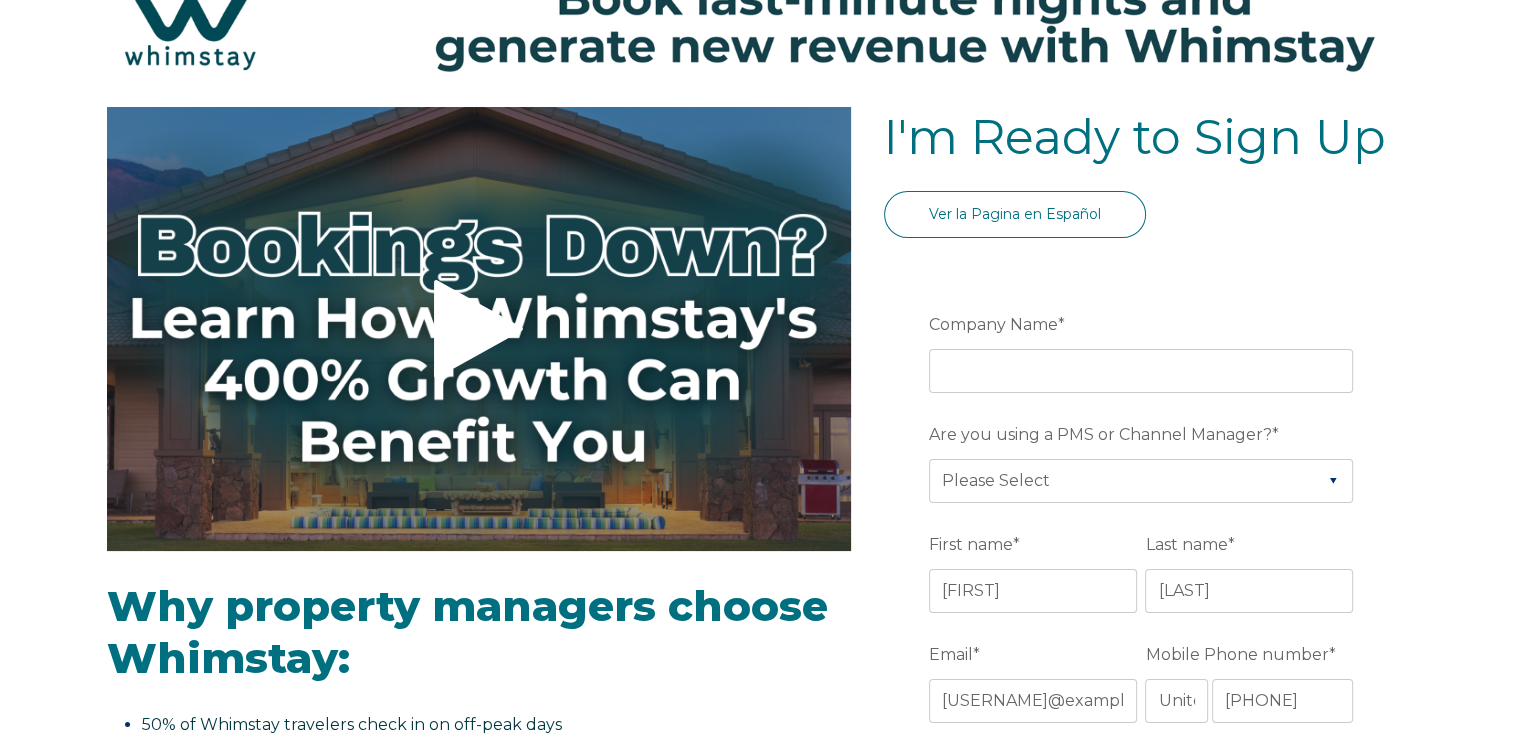 scroll, scrollTop: 100, scrollLeft: 0, axis: vertical 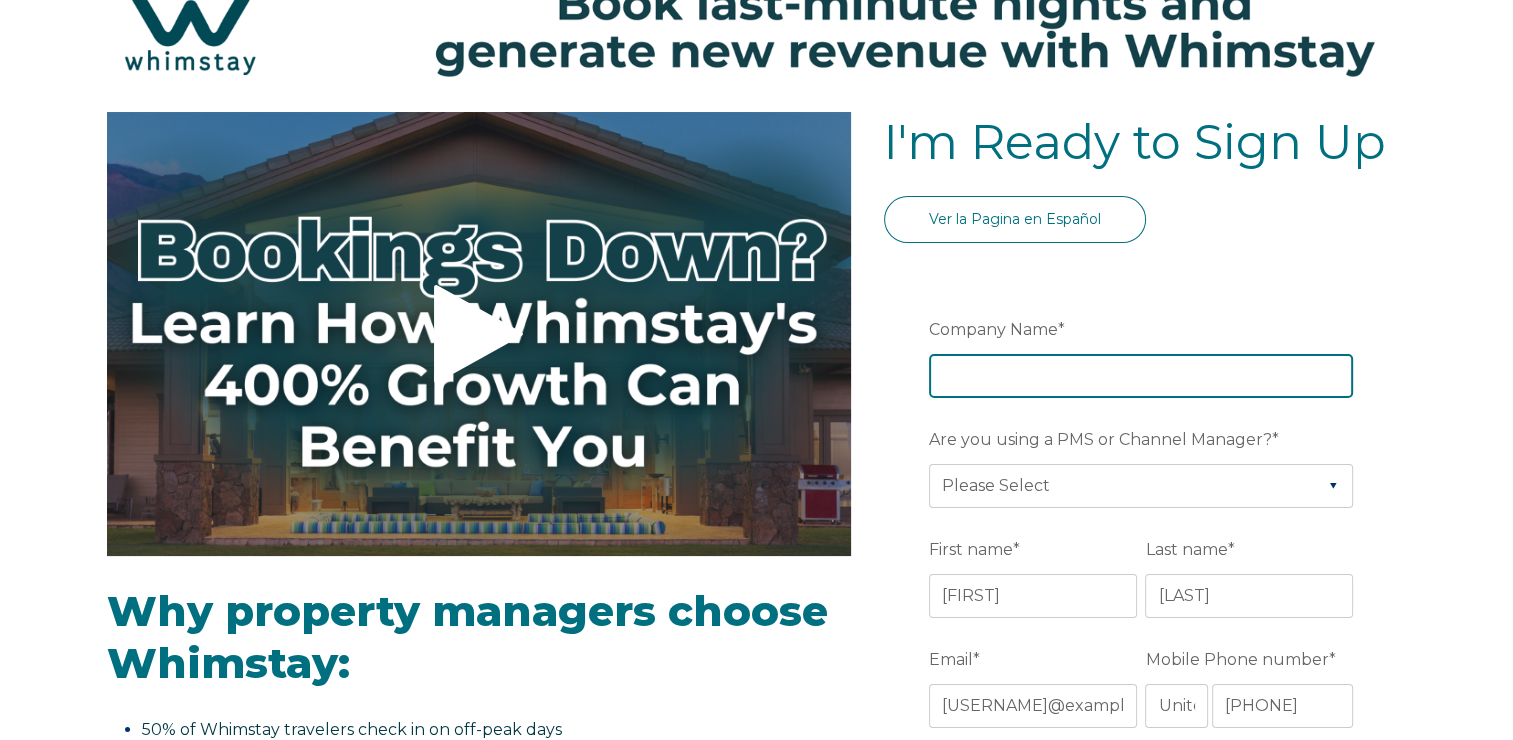 click on "Company Name *" at bounding box center (1141, 376) 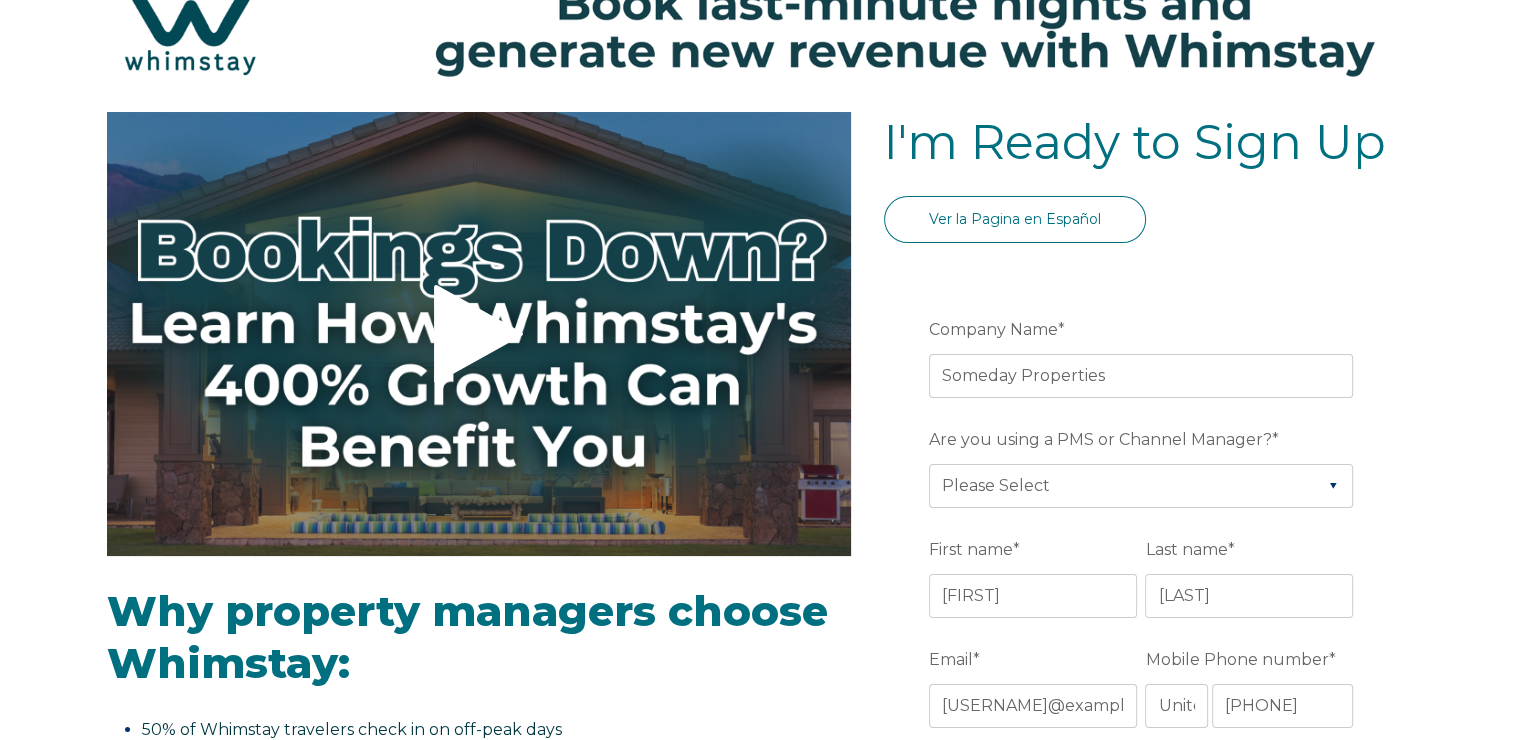 type on "[CITY]" 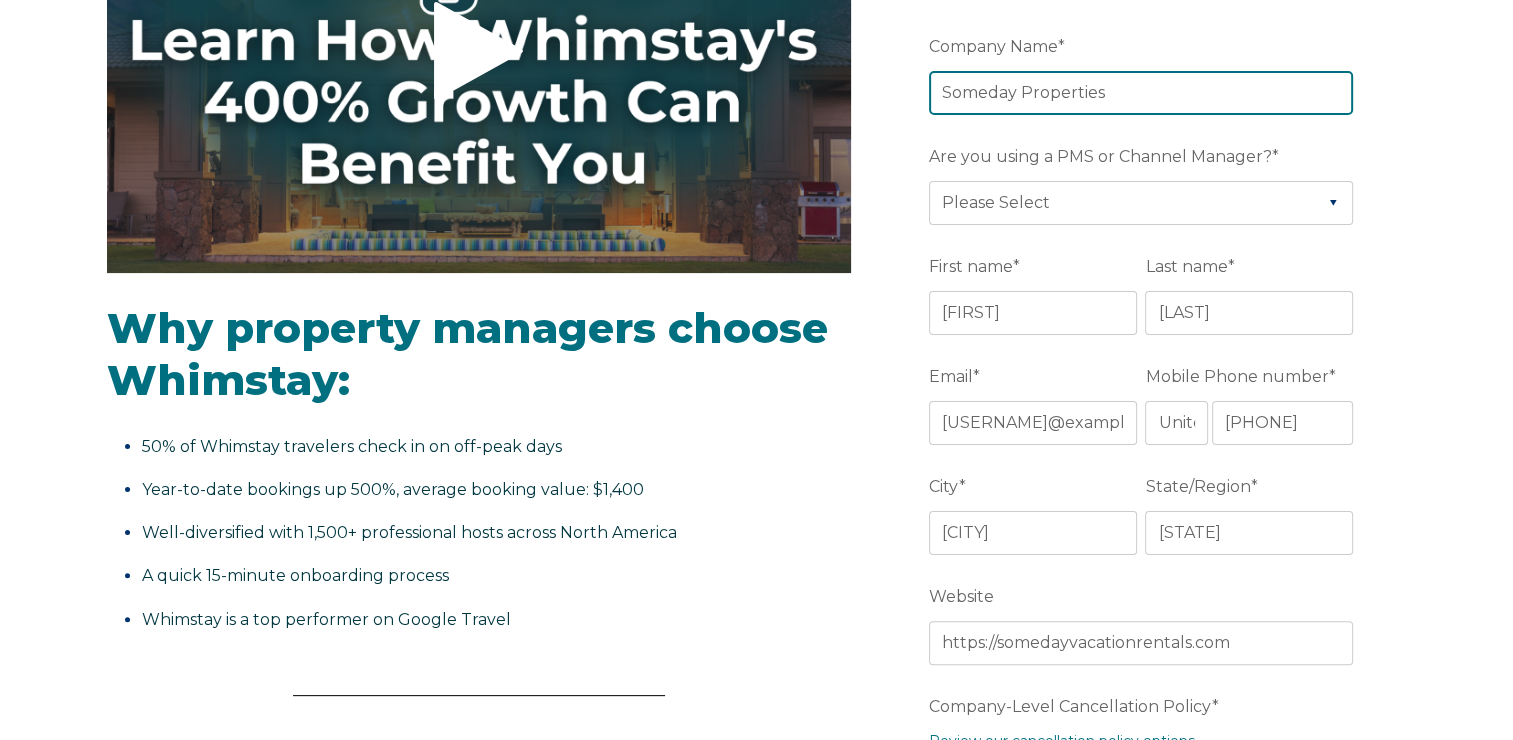 scroll, scrollTop: 400, scrollLeft: 0, axis: vertical 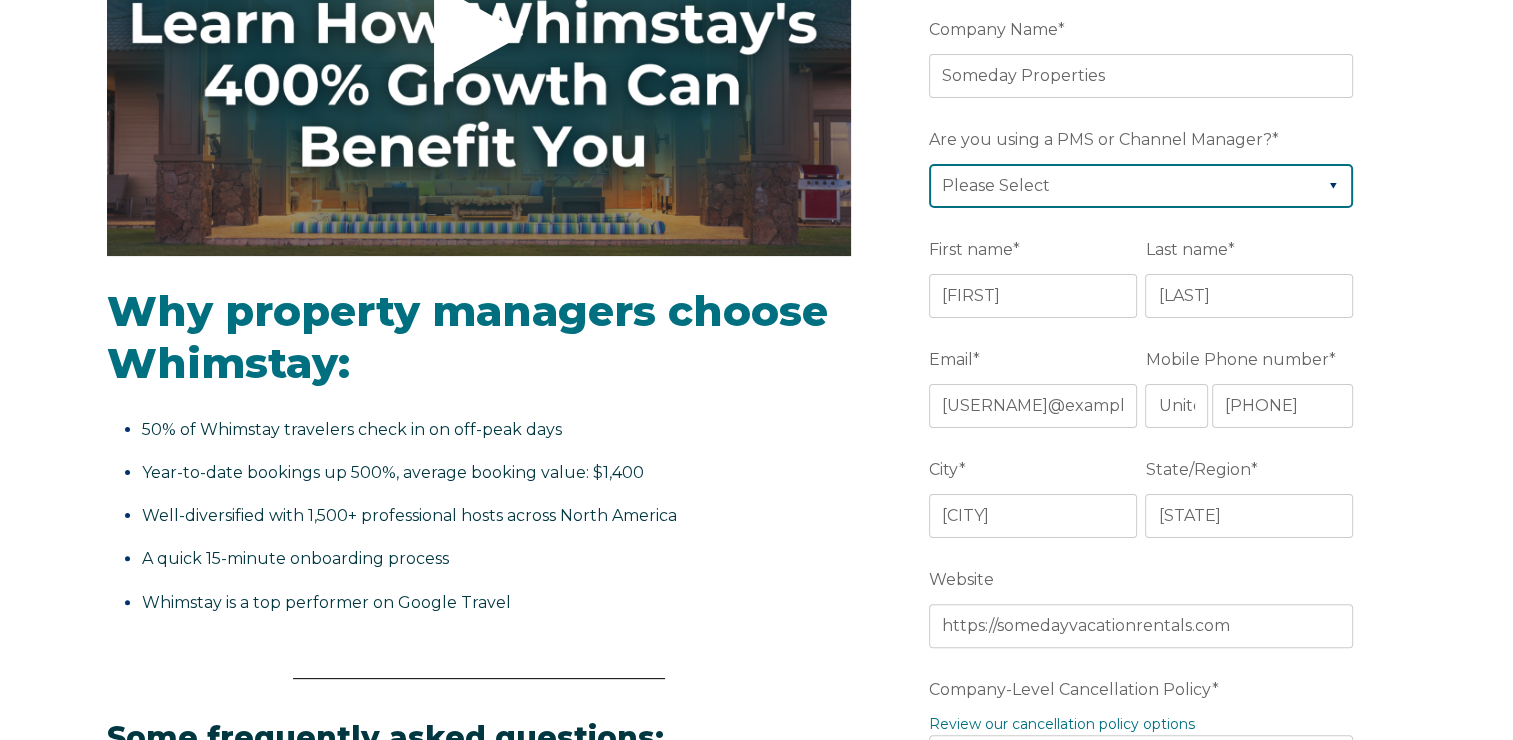 click on "Please Select Barefoot BookingPal Boost Brightside CiiRUS Escapia Guesty Hostaway Hostfully Hostify Lodgify NextPax/NxtBeds OwnerRez PMS or CM Not Listed Rentals United/Quick Connect Streamline Track Airbnb" at bounding box center [1141, 186] 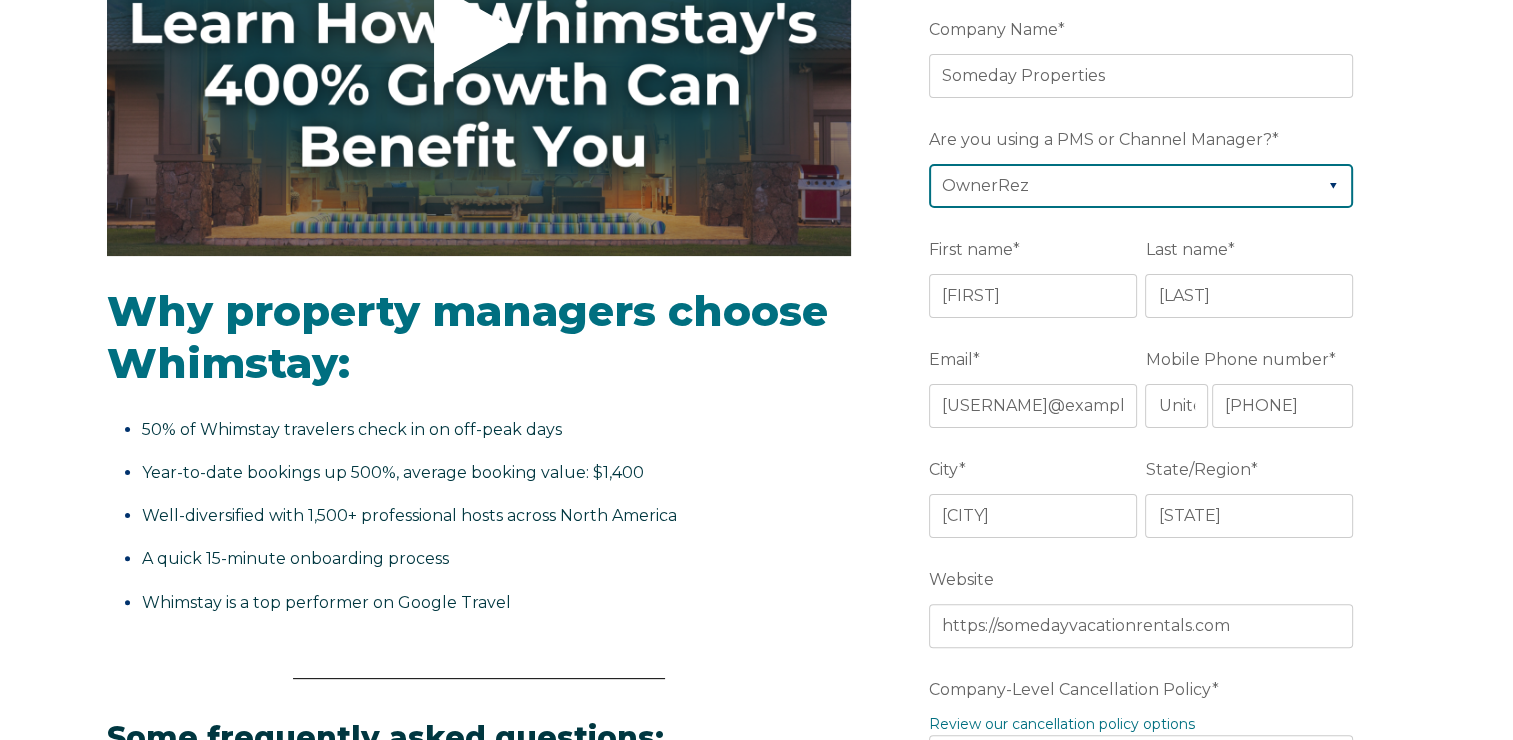 click on "Please Select Barefoot BookingPal Boost Brightside CiiRUS Escapia Guesty Hostaway Hostfully Hostify Lodgify NextPax/NxtBeds OwnerRez PMS or CM Not Listed Rentals United/Quick Connect Streamline Track Airbnb" at bounding box center (1141, 186) 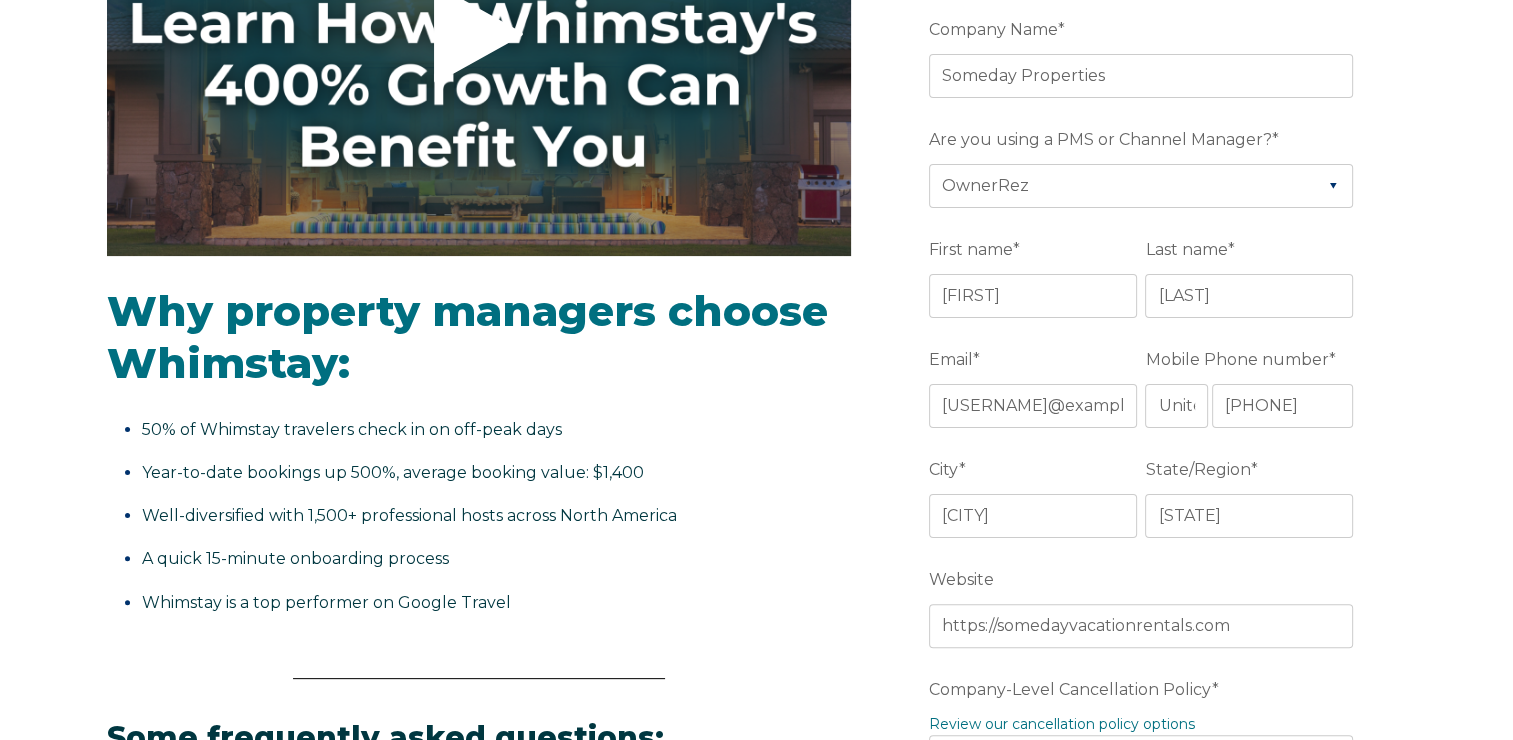 click on "50% of Whimstay travelers check in on off-peak days
Year-to-date bookings up 500%, average booking value: $1,400
Well-diversified with 1,500+ professional hosts across North America
A quick 15-minute onboarding process
Whimstay is a top performer on Google Travel" at bounding box center (479, 516) 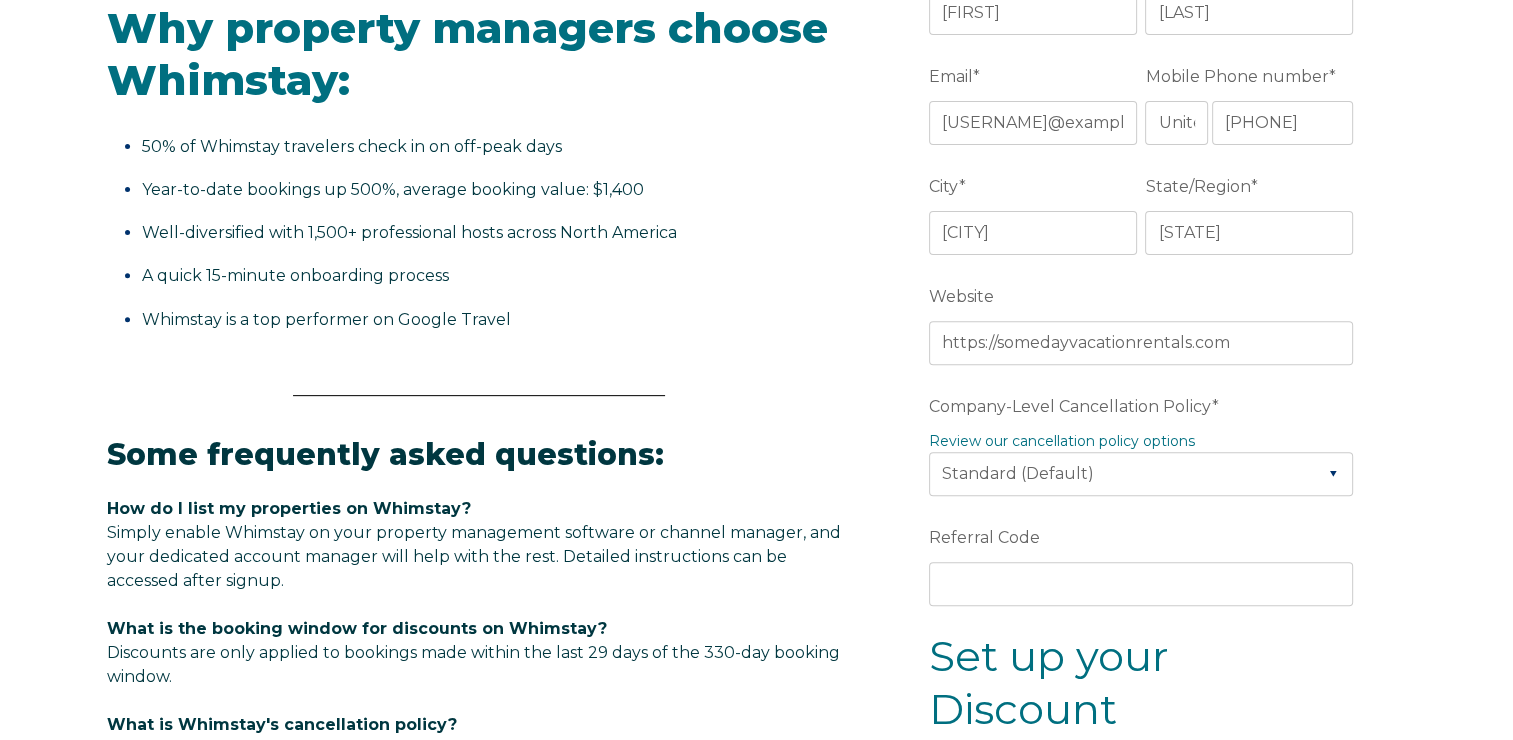 scroll, scrollTop: 700, scrollLeft: 0, axis: vertical 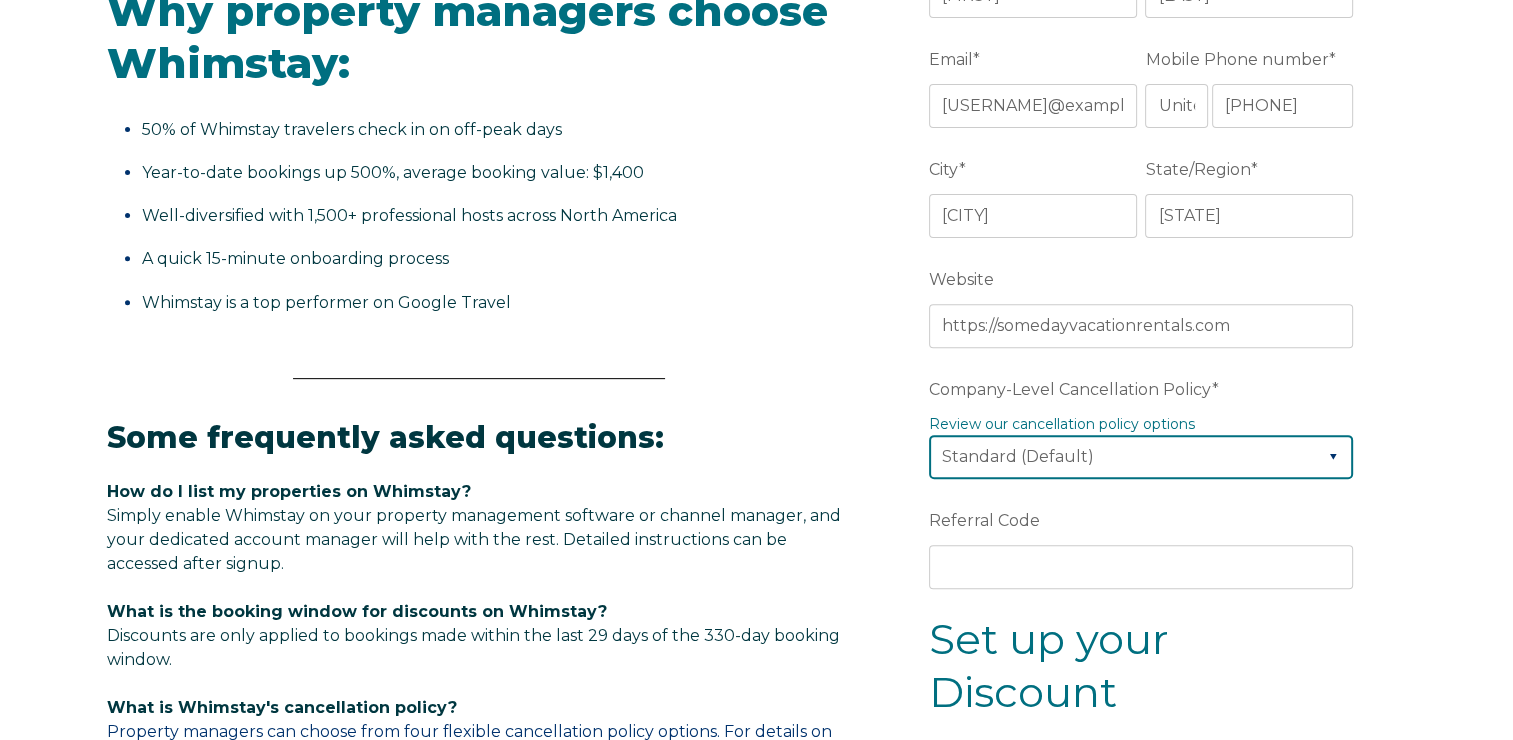 click on "Please Select Partial Standard (Default) Moderate Strict" at bounding box center (1141, 457) 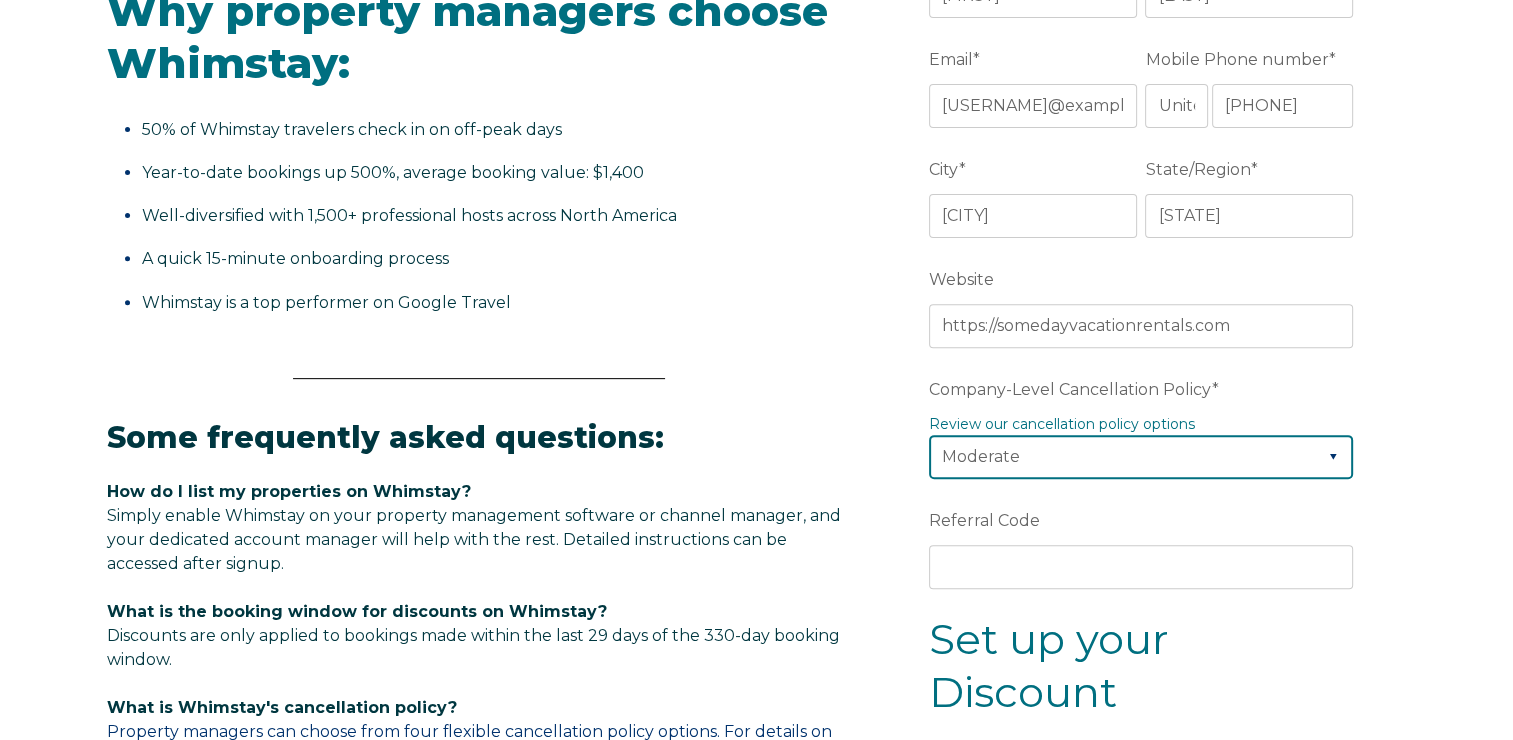 click on "Please Select Partial Standard (Default) Moderate Strict" at bounding box center (1141, 457) 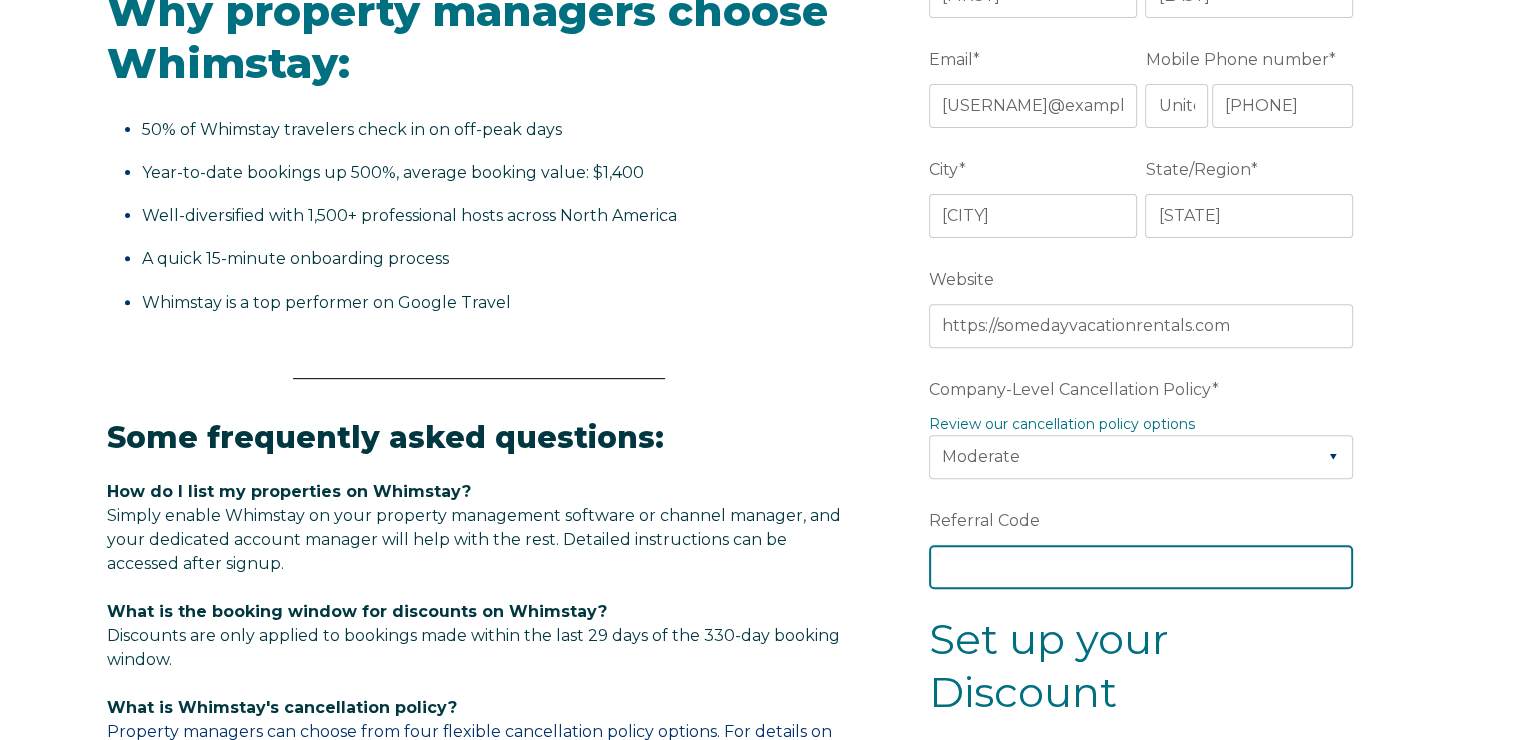 click on "Referral Code" at bounding box center (1141, 567) 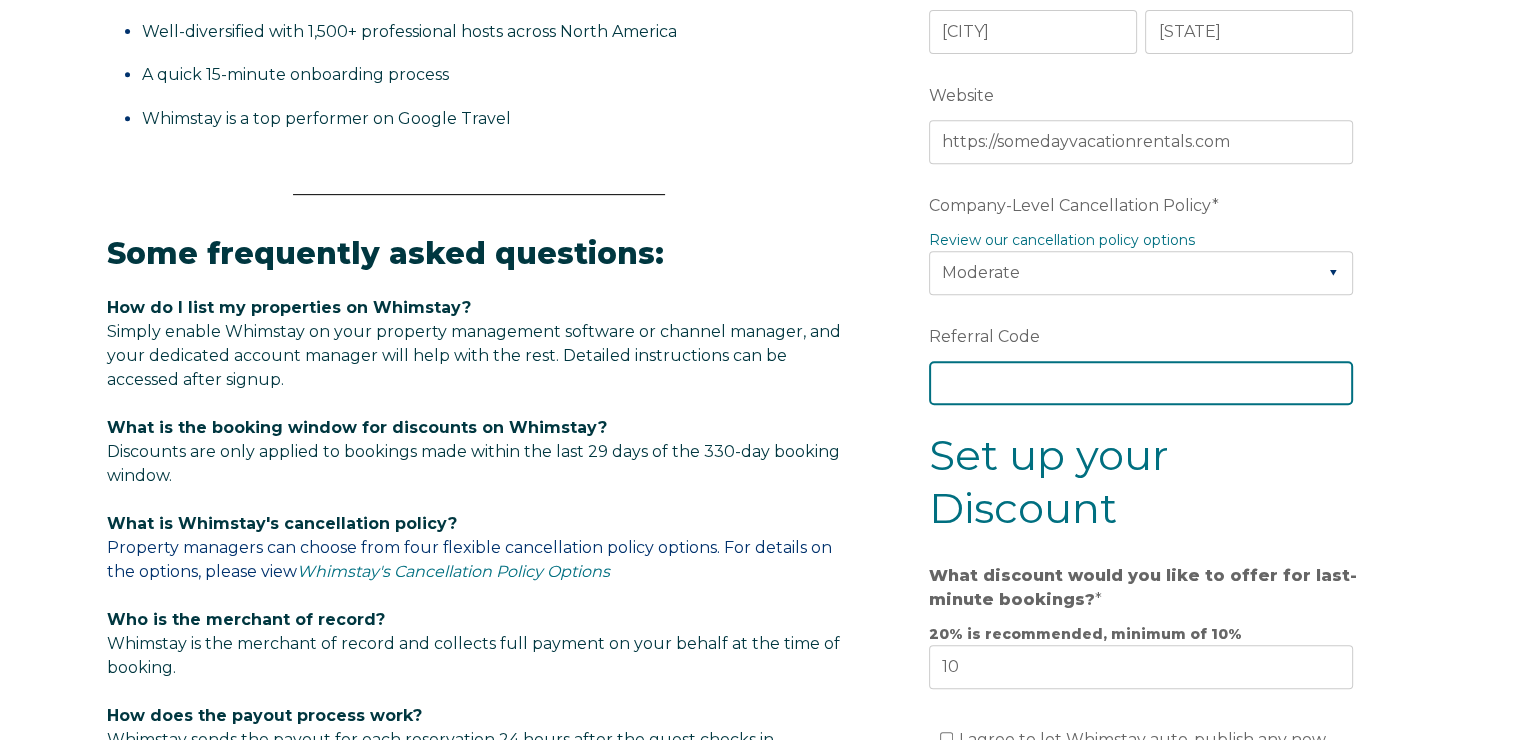 scroll, scrollTop: 1200, scrollLeft: 0, axis: vertical 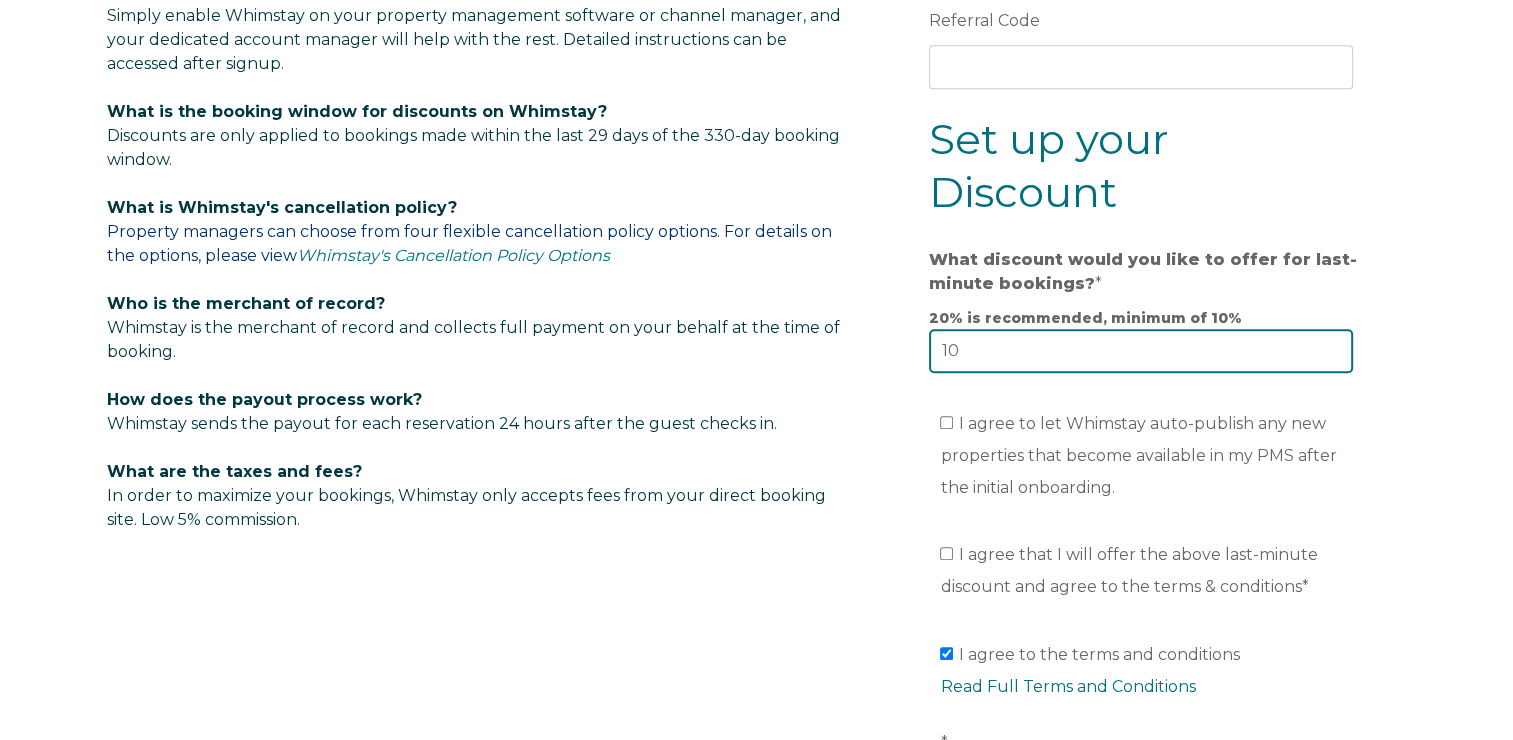 click on "10" at bounding box center (1141, 351) 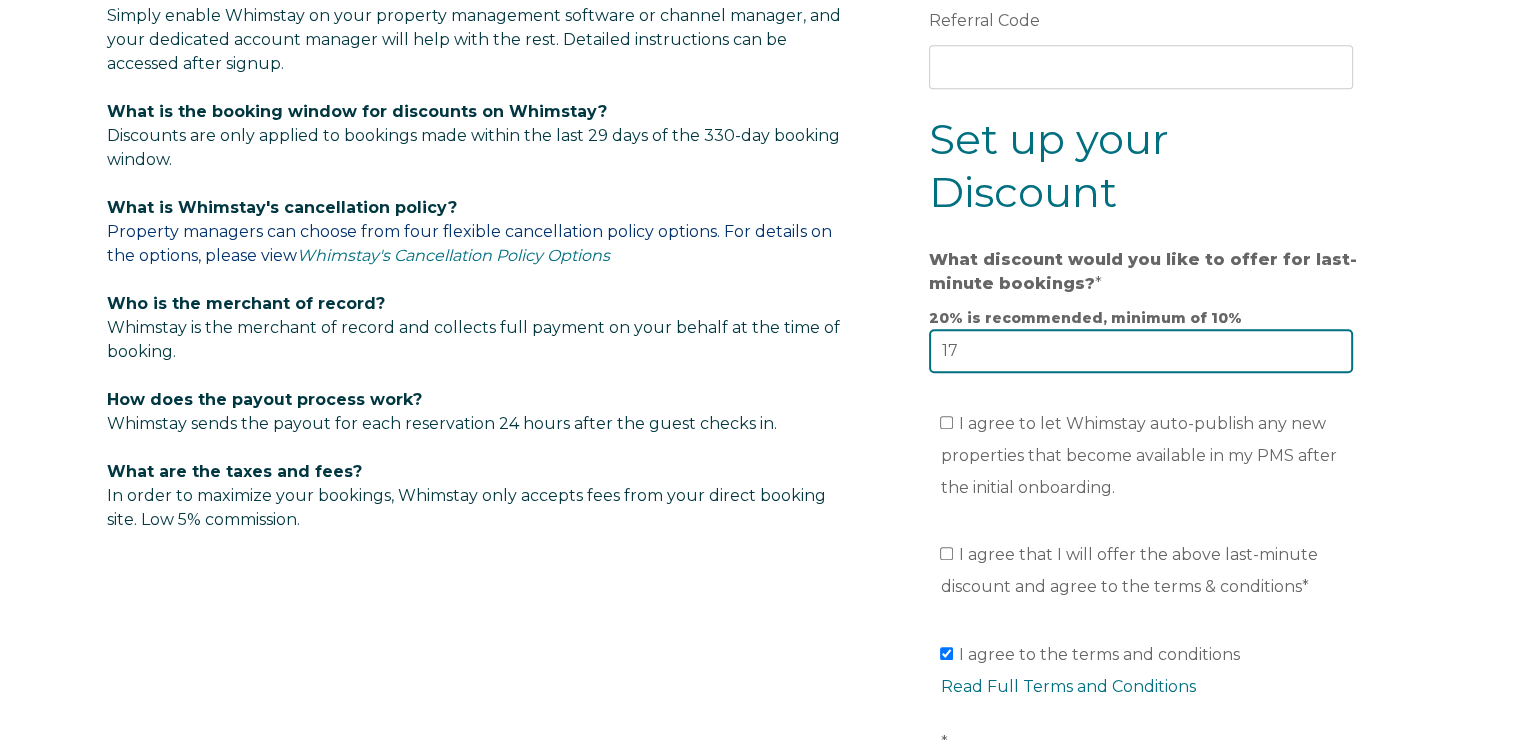type on "17" 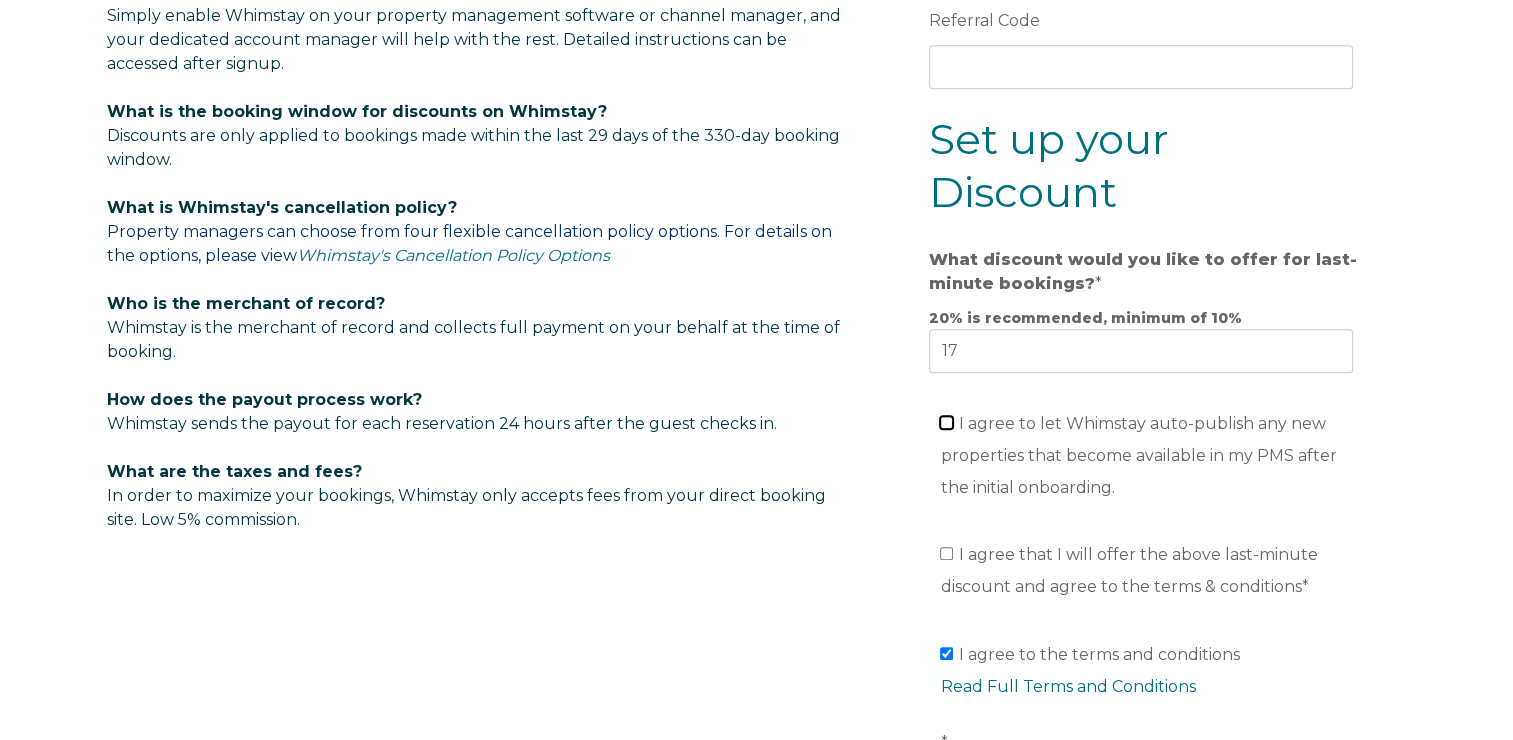 click on "I agree to let Whimstay auto-publish any new properties that become available in my PMS after the initial onboarding." at bounding box center [946, 422] 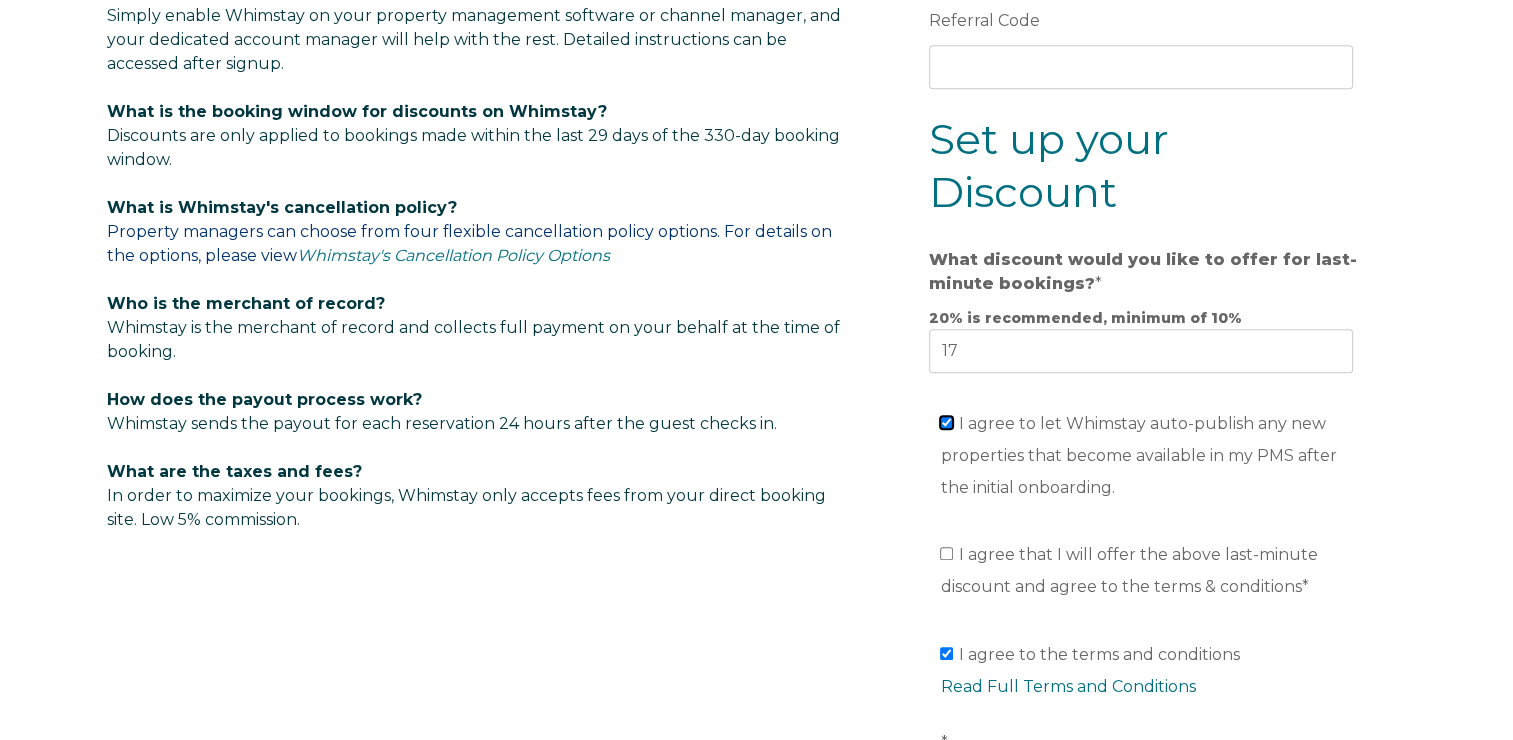 checkbox on "true" 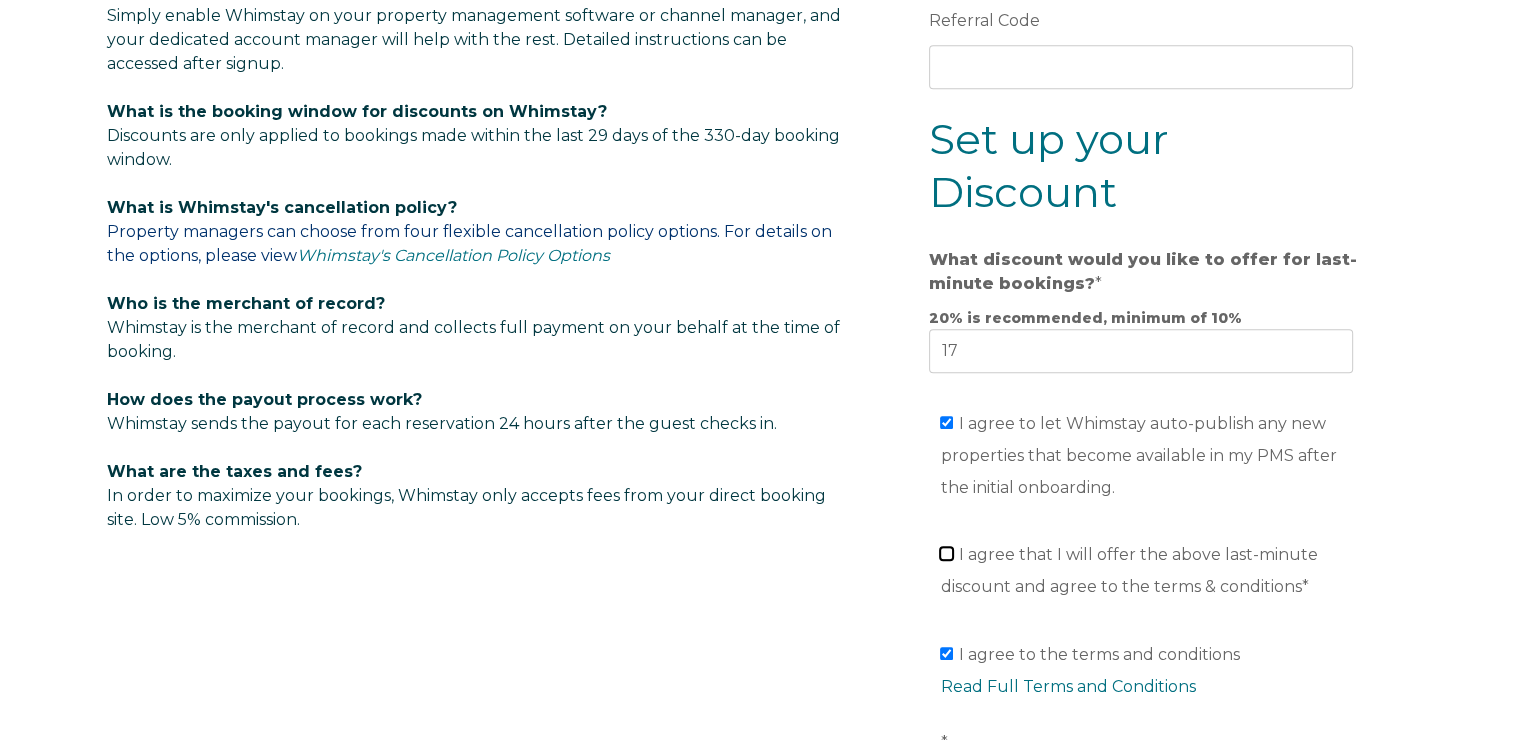 click on "I agree that I will offer the above last-minute discount and agree to the terms & conditions *" at bounding box center [946, 553] 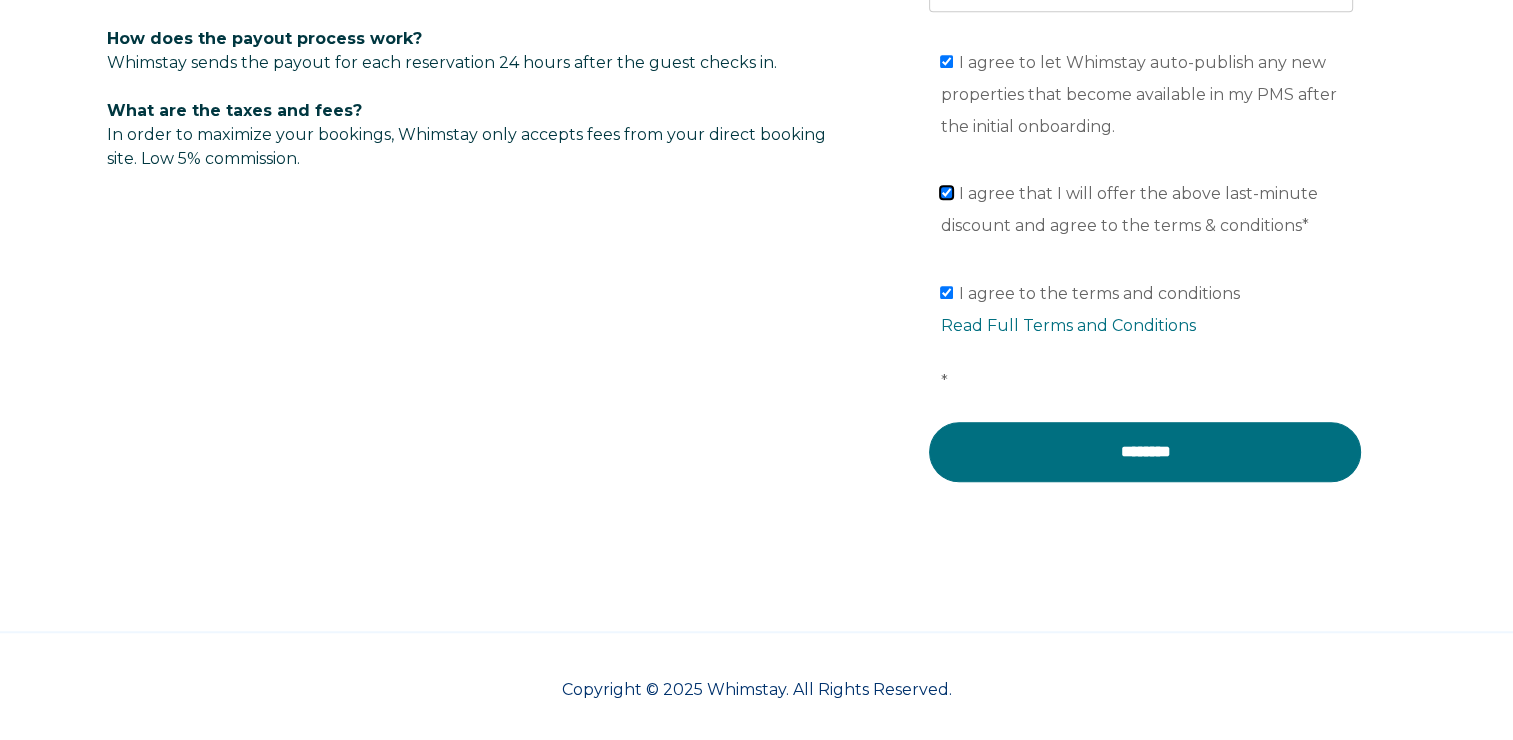 scroll, scrollTop: 1565, scrollLeft: 0, axis: vertical 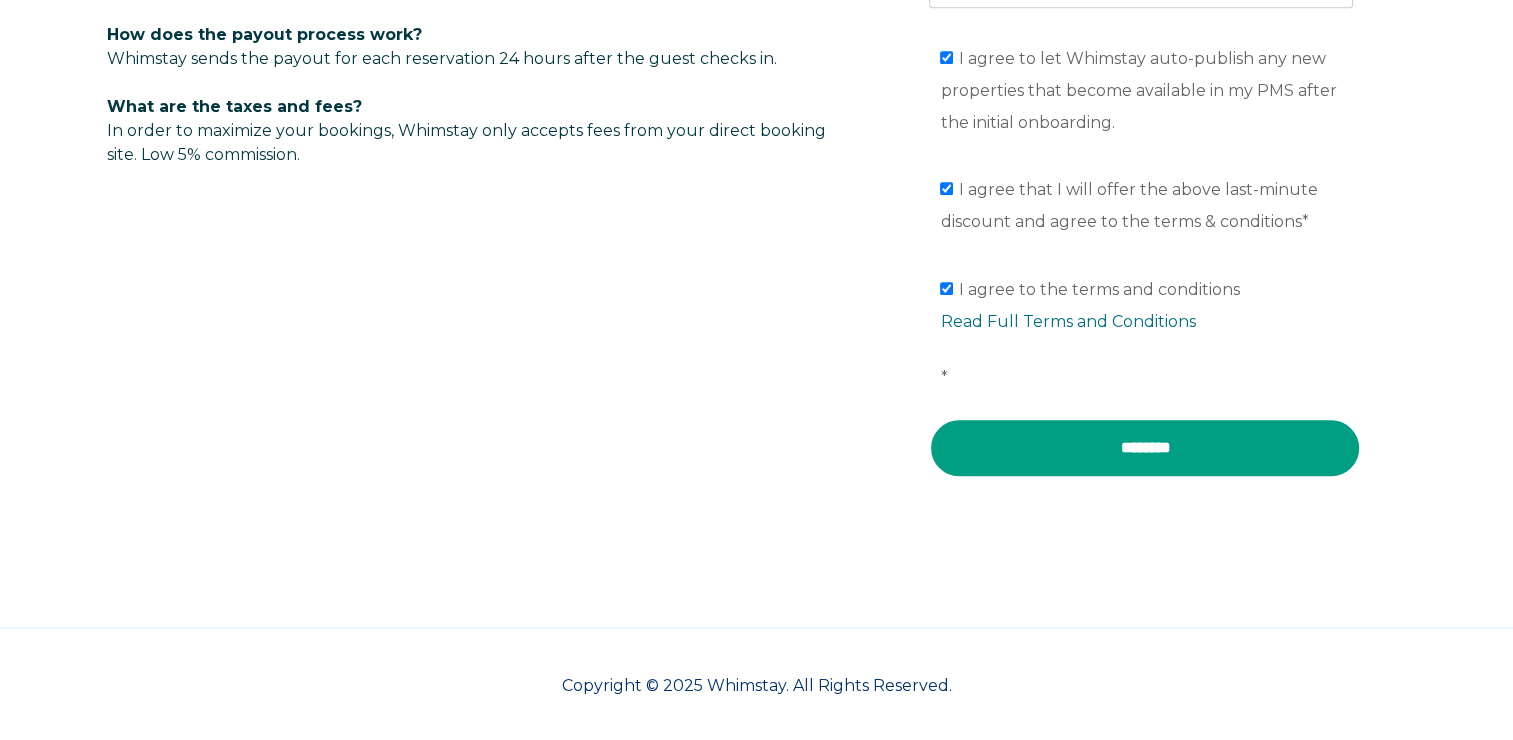 click on "********" at bounding box center (1145, 448) 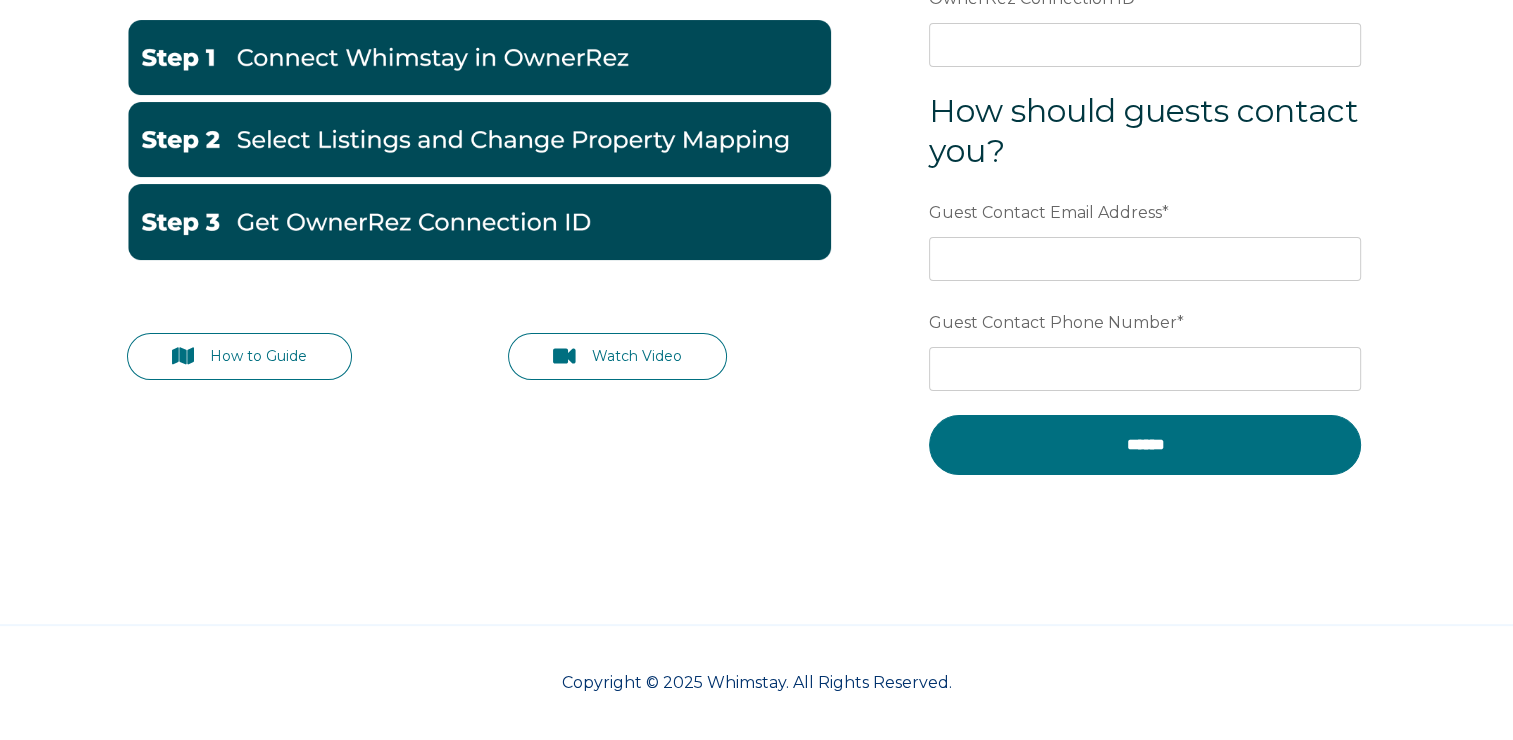 scroll, scrollTop: 0, scrollLeft: 0, axis: both 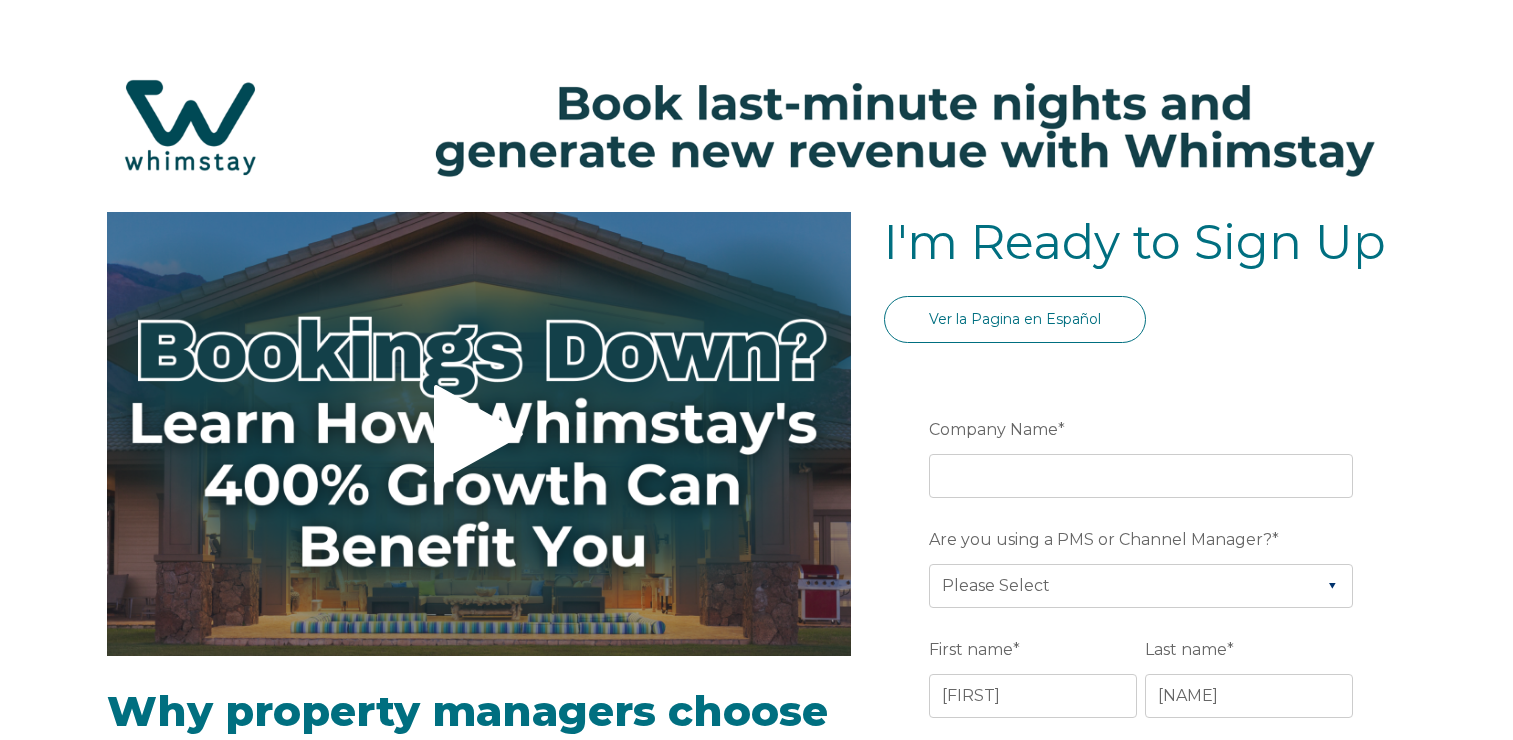 select on "US" 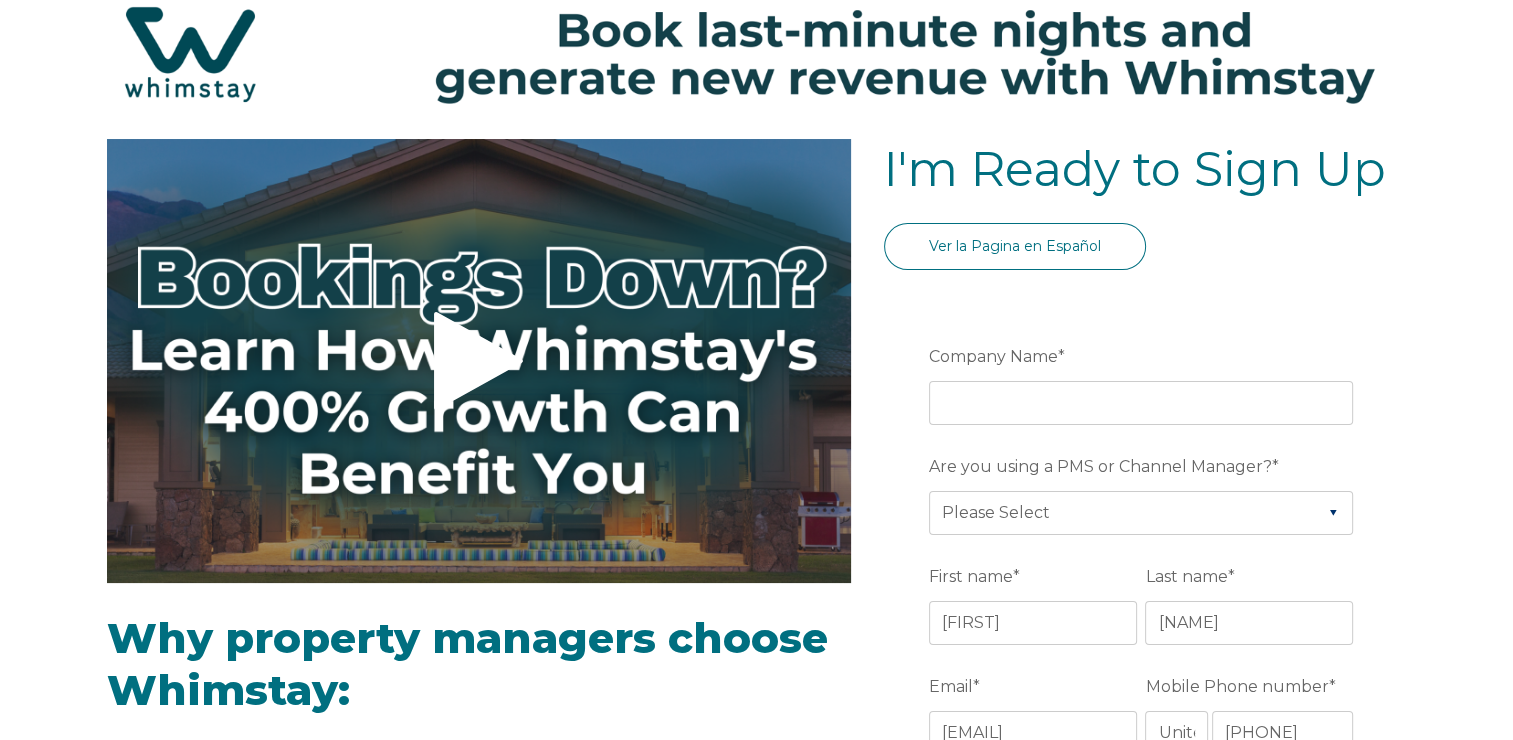 scroll, scrollTop: 65, scrollLeft: 0, axis: vertical 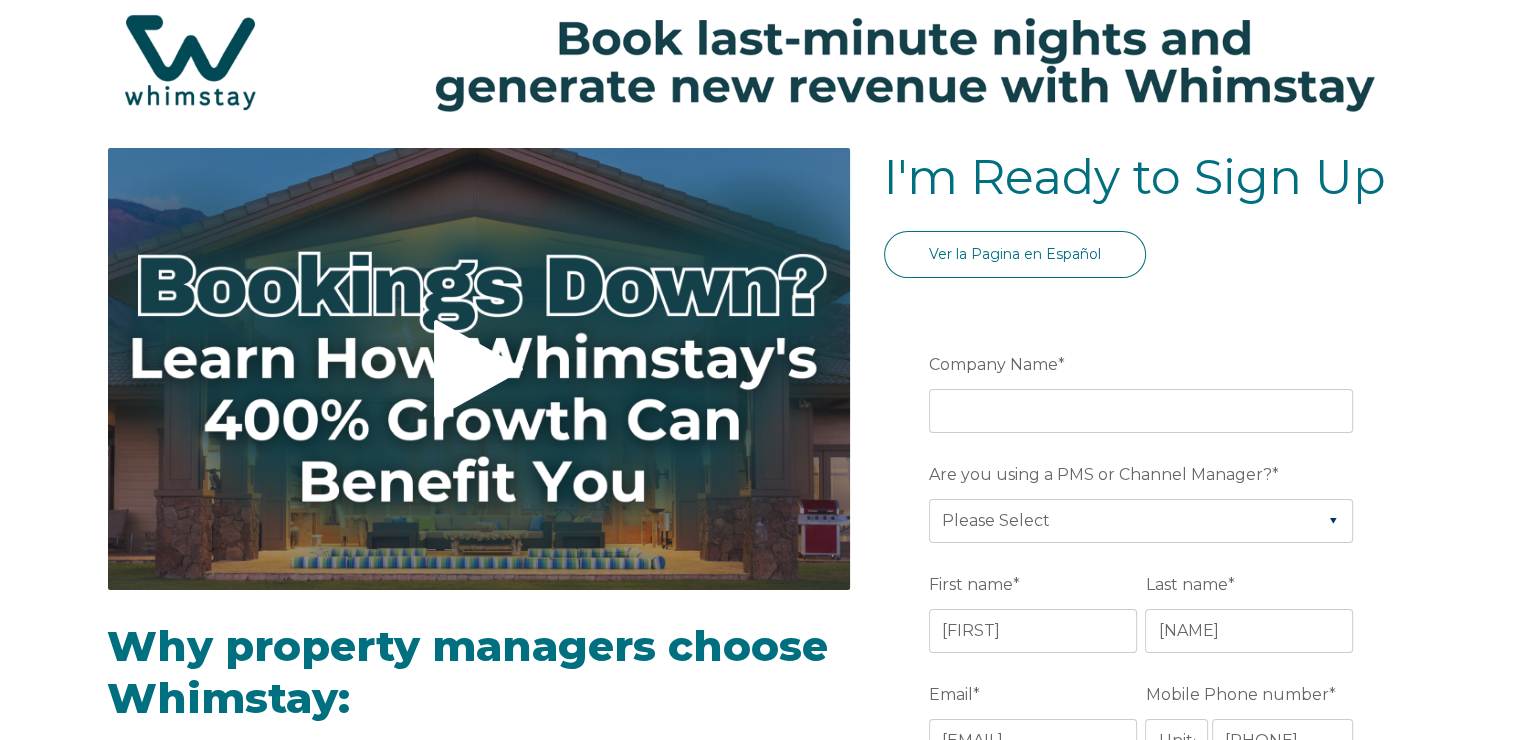 click 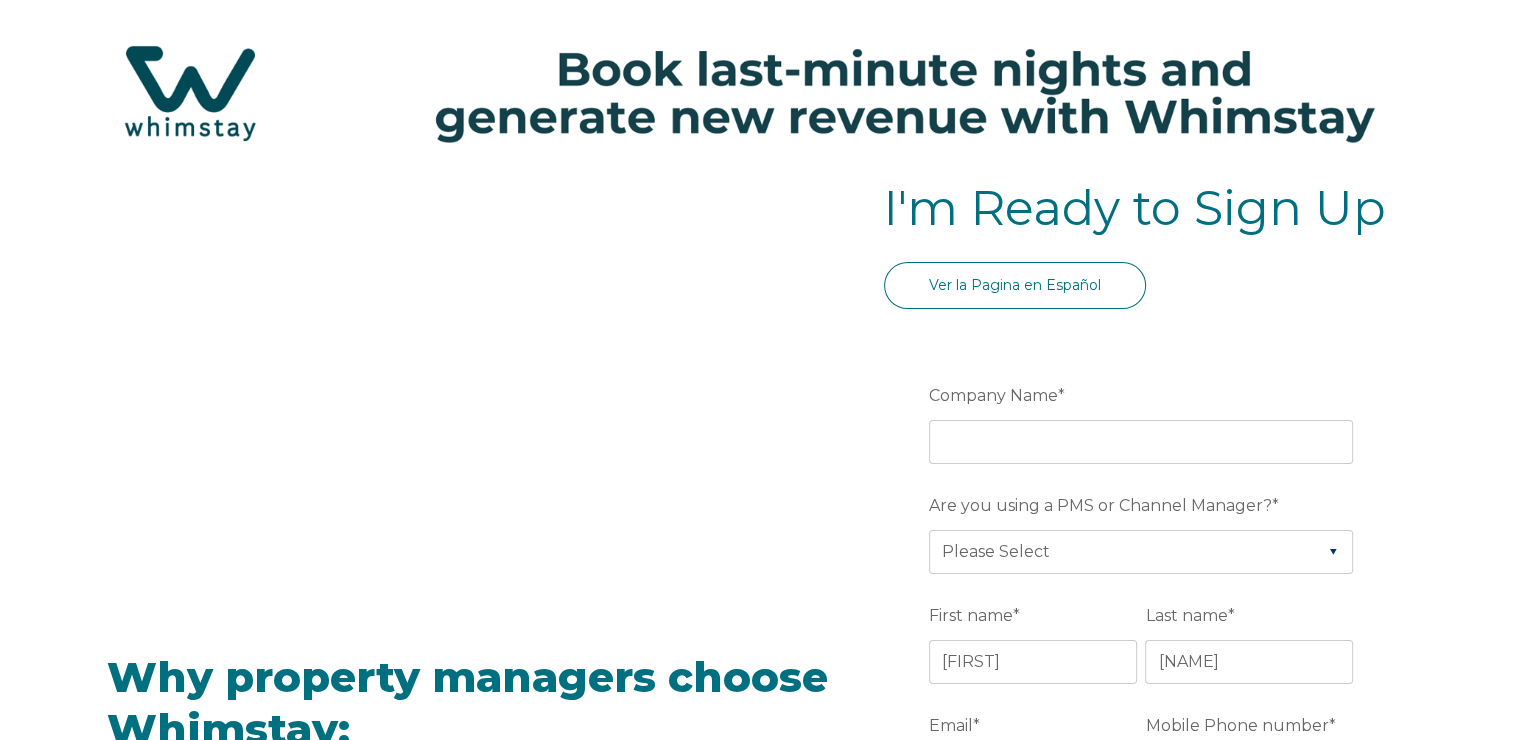 scroll, scrollTop: 0, scrollLeft: 0, axis: both 